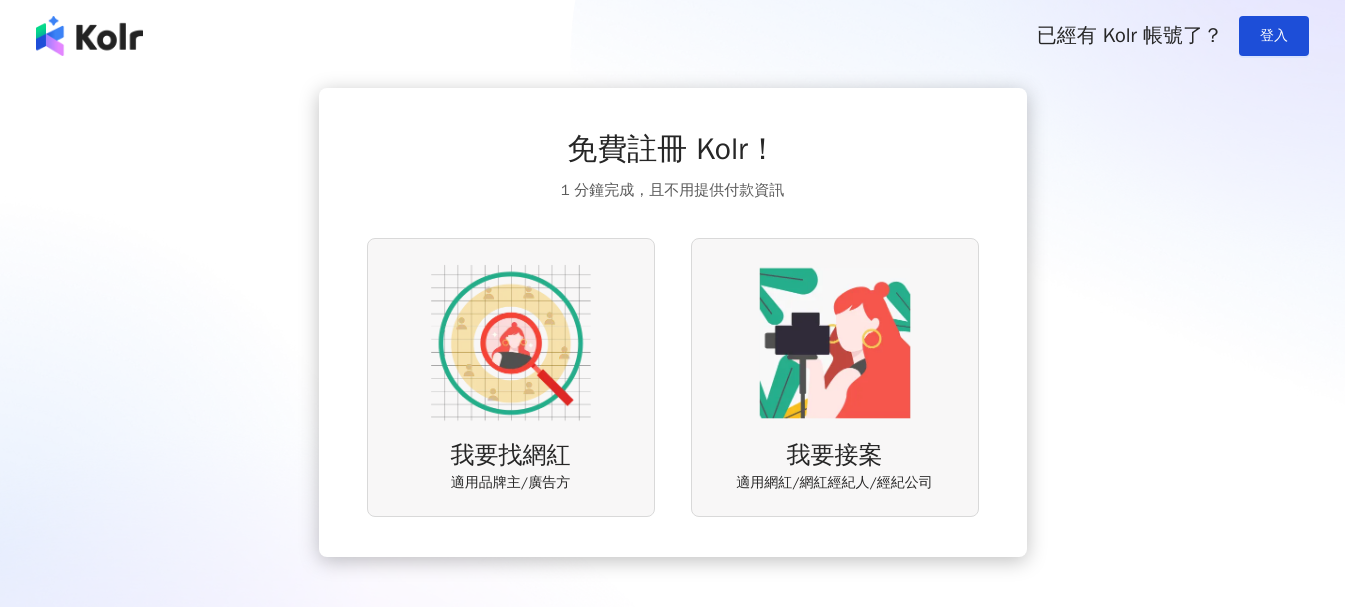 scroll, scrollTop: 0, scrollLeft: 0, axis: both 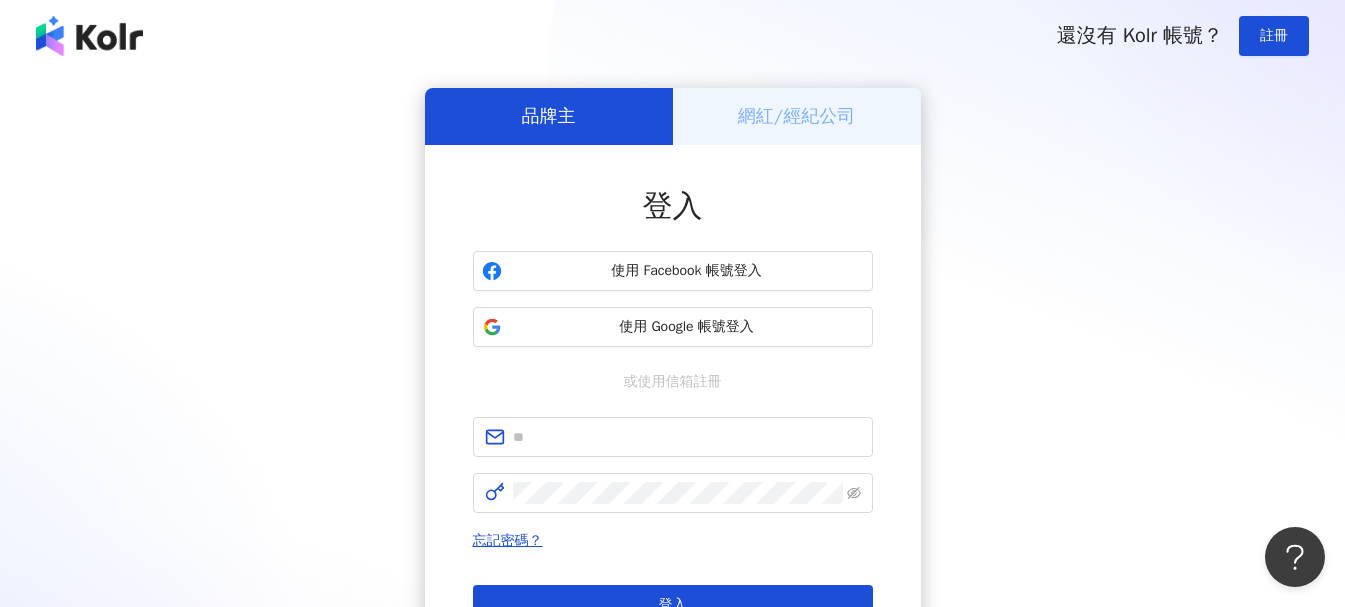 click on "網紅/經紀公司" at bounding box center [796, 116] 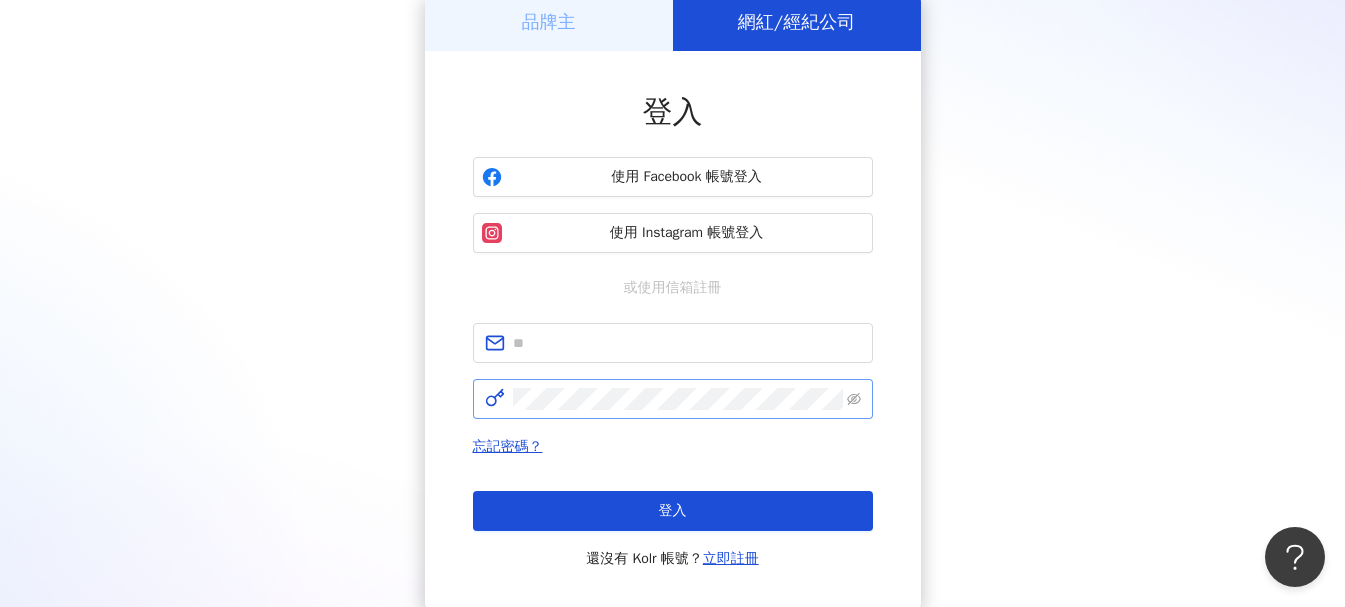 scroll, scrollTop: 100, scrollLeft: 0, axis: vertical 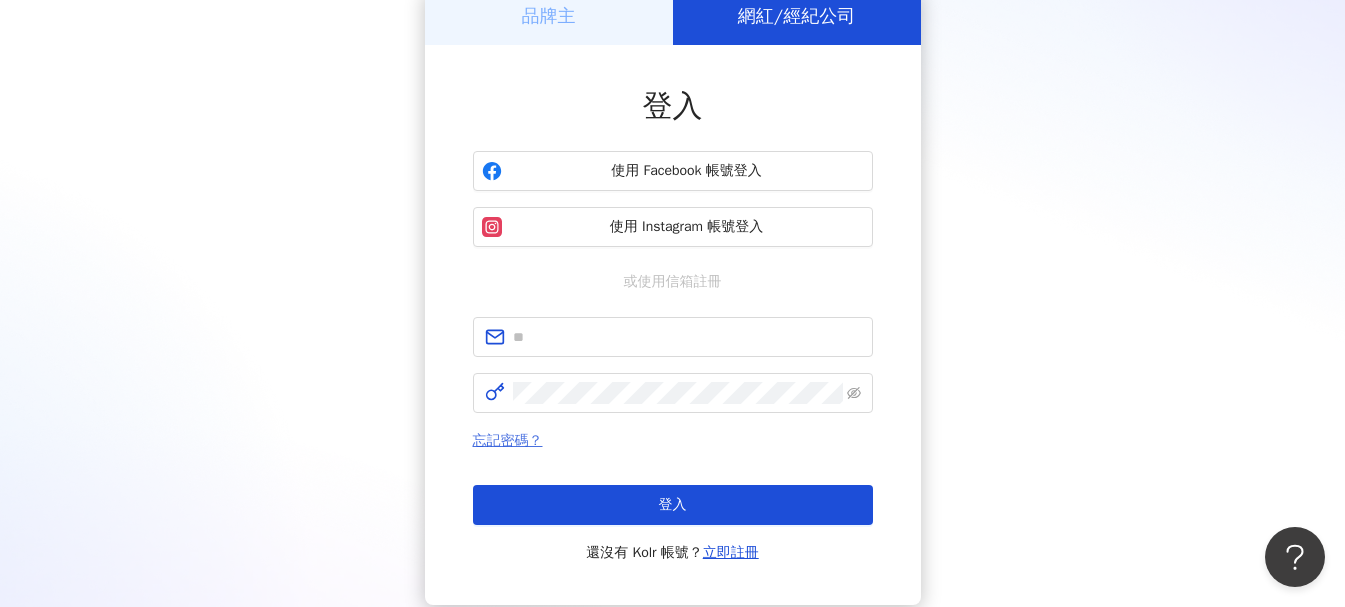 click on "忘記密碼？" at bounding box center [508, 440] 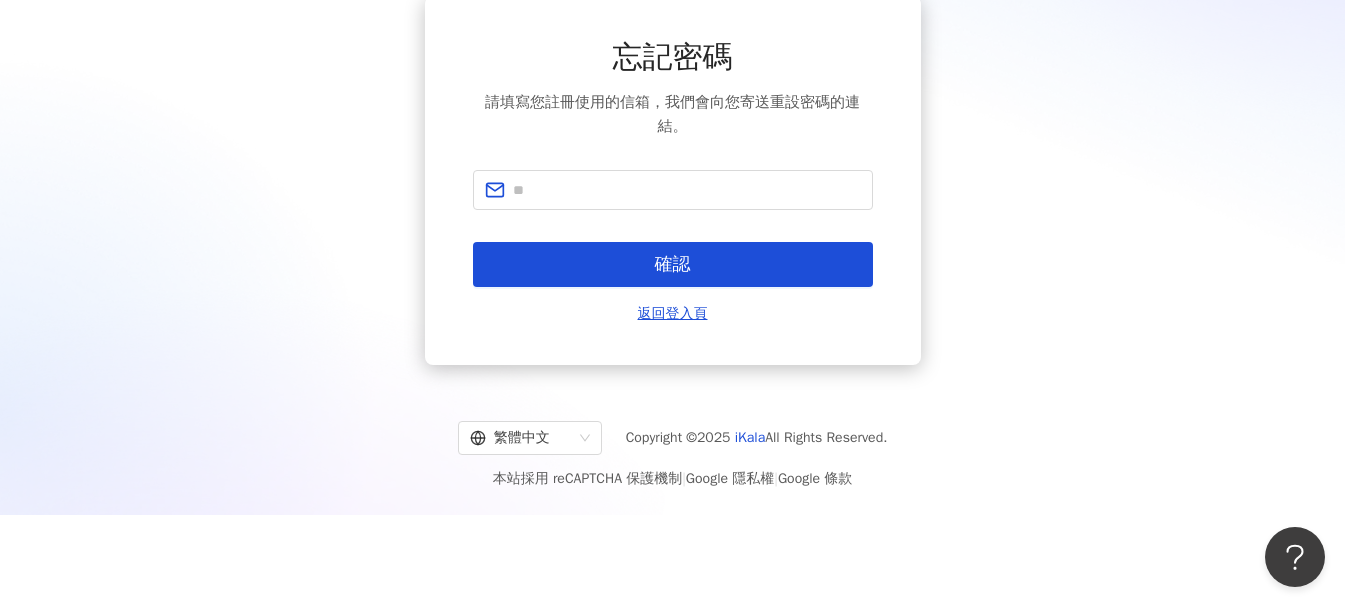 scroll, scrollTop: 0, scrollLeft: 0, axis: both 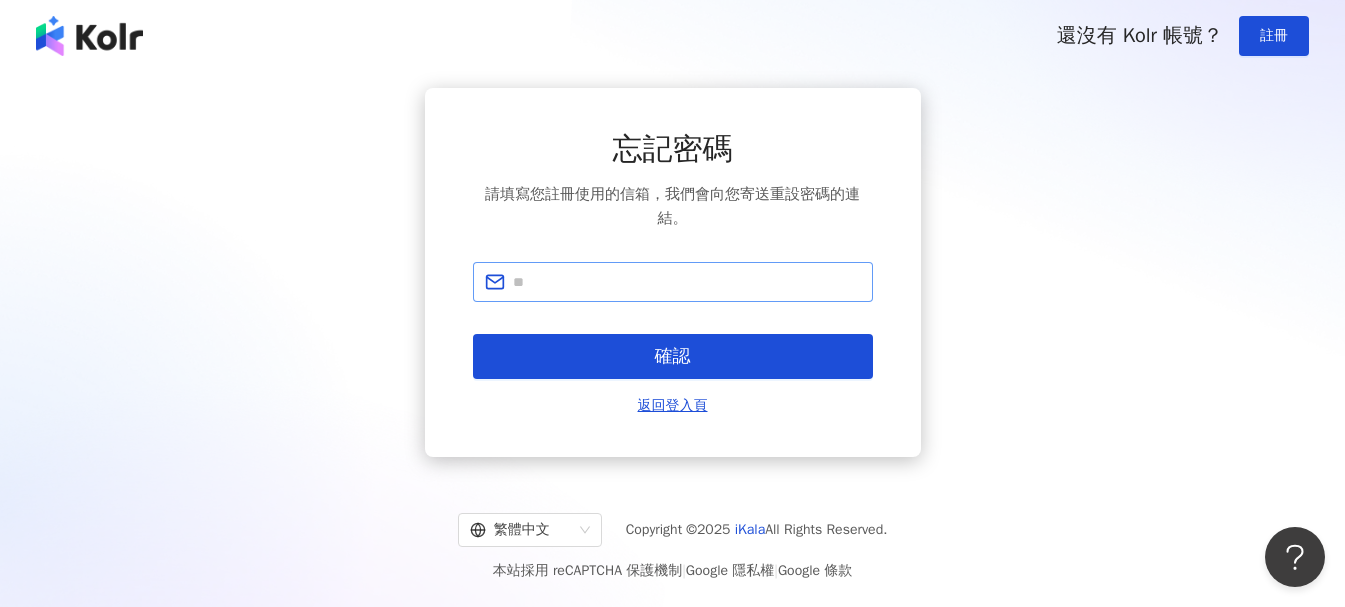 click at bounding box center (673, 282) 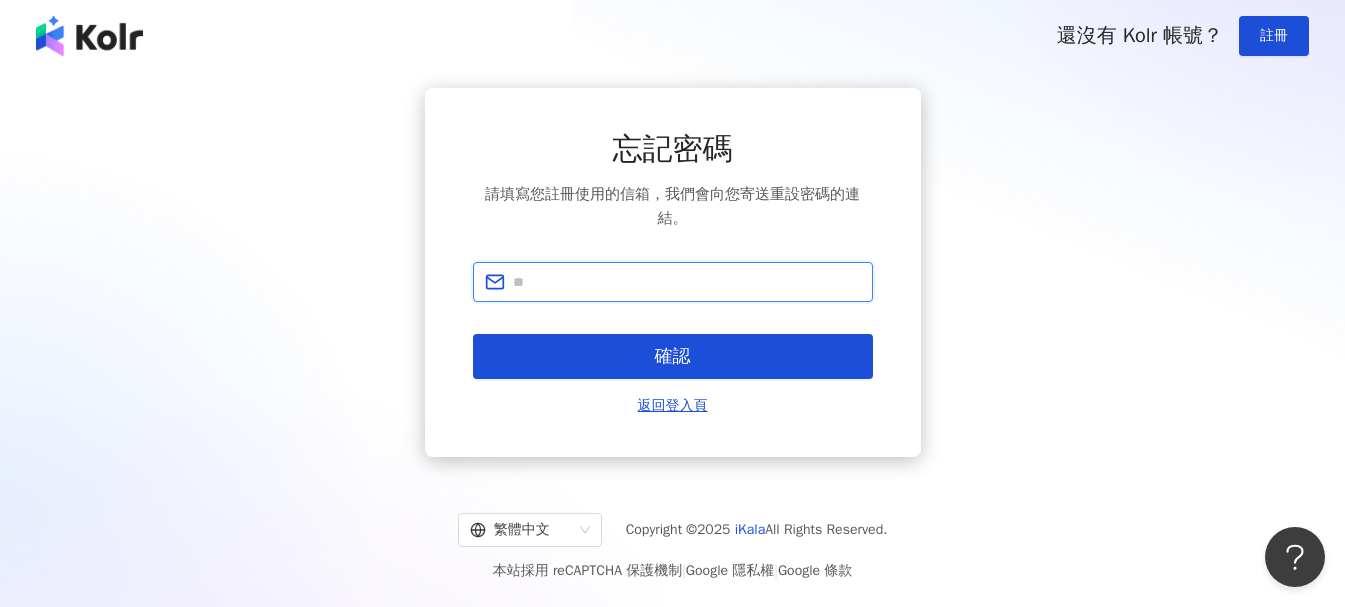 click at bounding box center (687, 282) 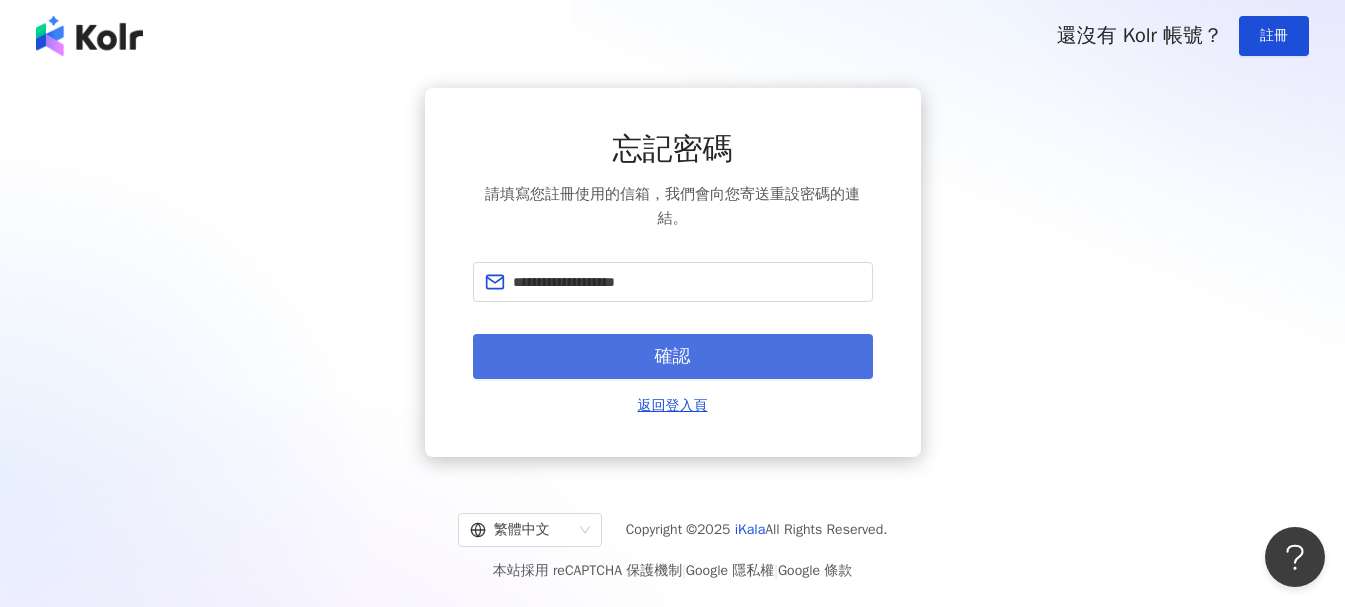 click on "確認" at bounding box center (673, 356) 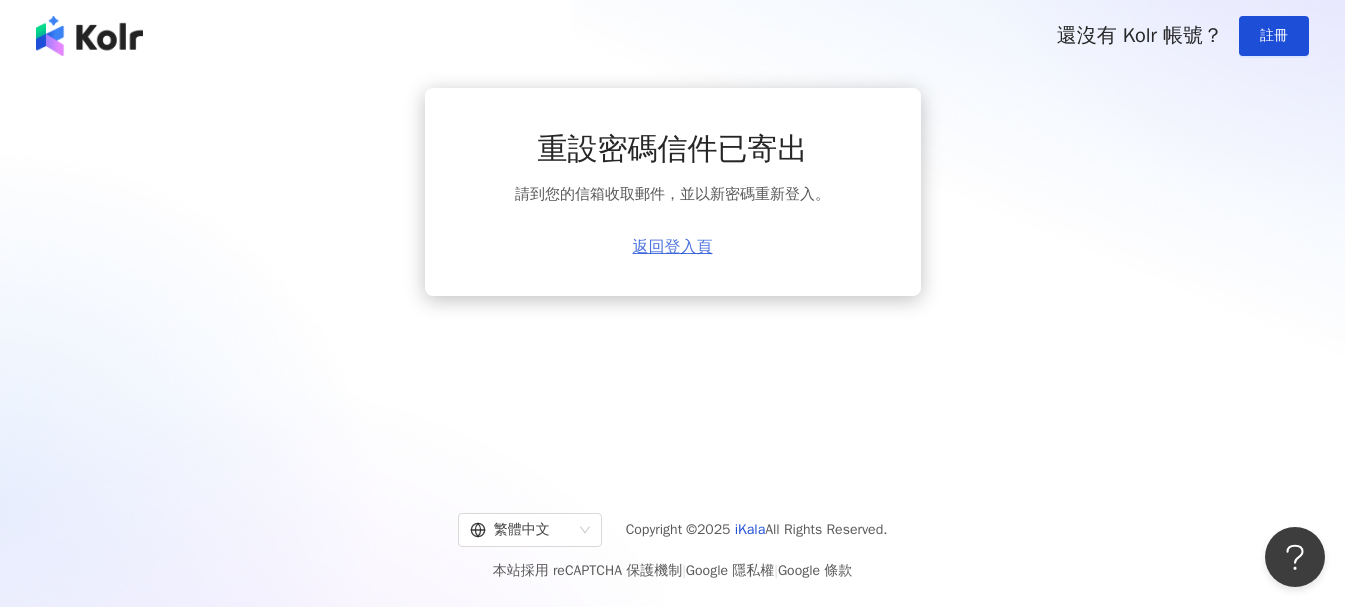 click on "返回登入頁" at bounding box center (673, 247) 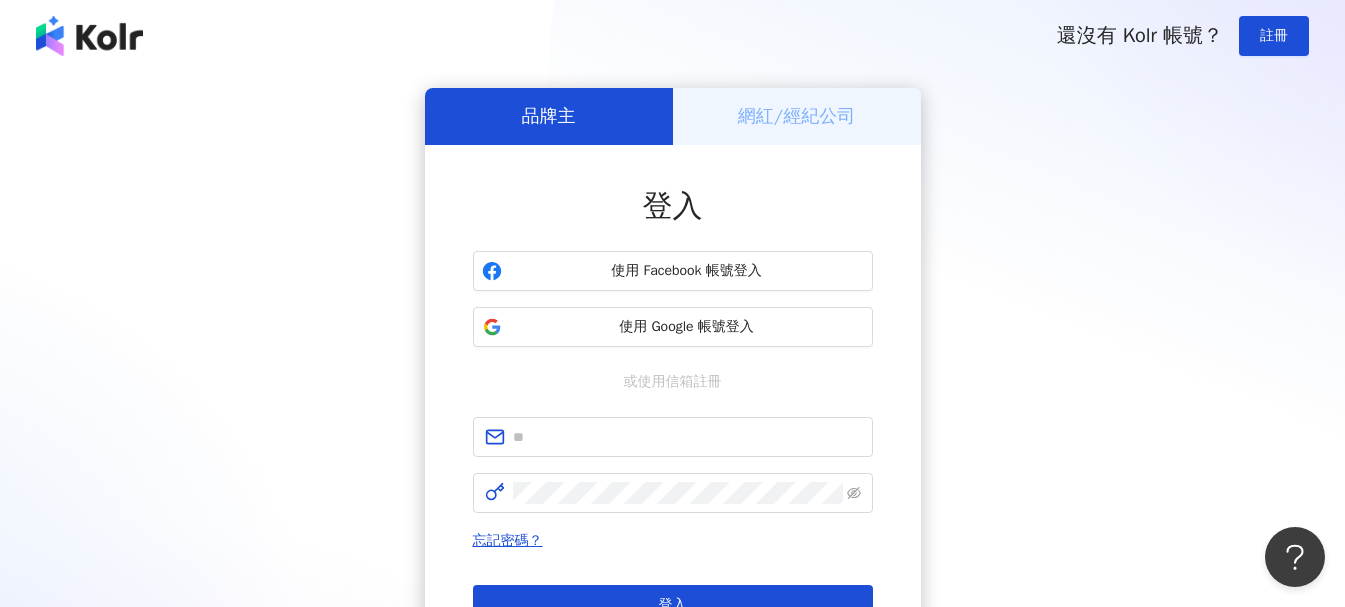 click on "登入 使用 Facebook 帳號登入 使用 Google 帳號登入 或使用信箱註冊 忘記密碼？ 登入 還沒有 Kolr 帳號？ 立即註冊" at bounding box center (673, 425) 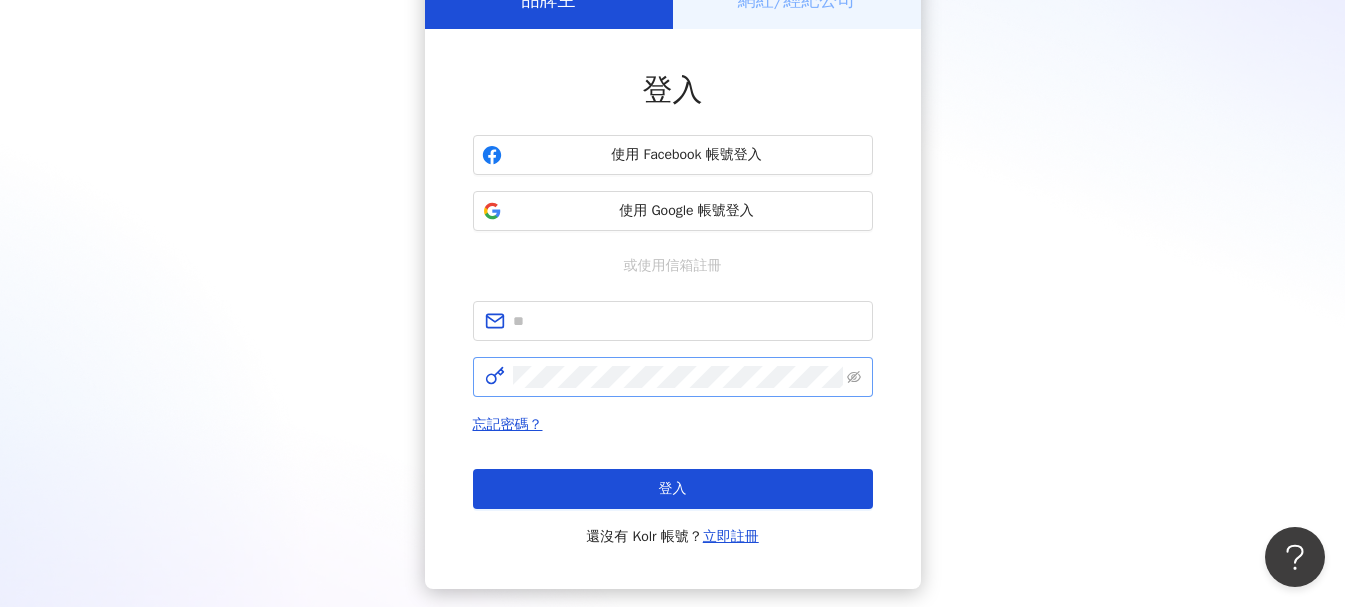 scroll, scrollTop: 0, scrollLeft: 0, axis: both 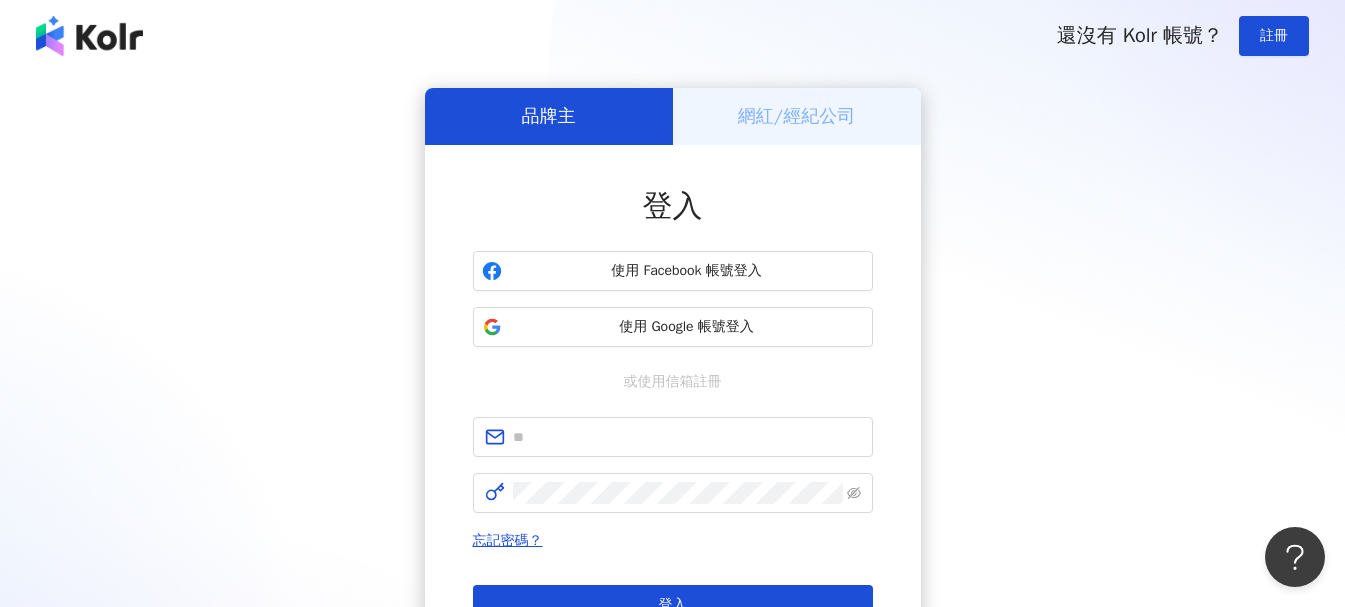 click on "網紅/經紀公司" at bounding box center [796, 116] 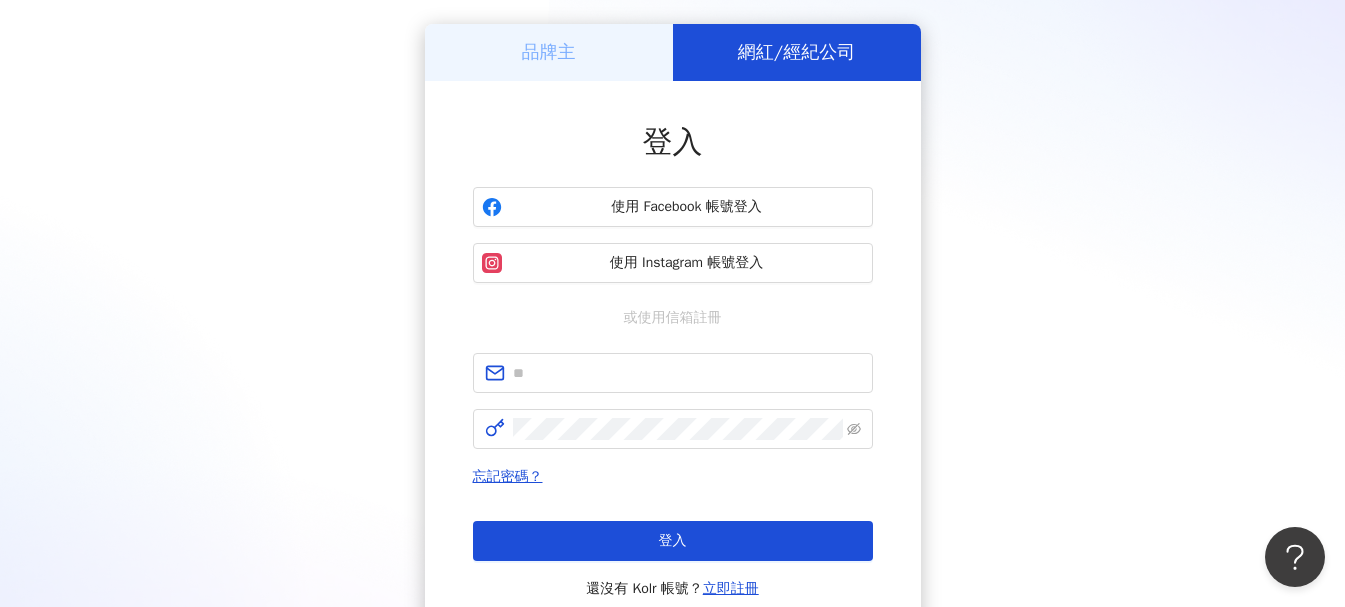 scroll, scrollTop: 100, scrollLeft: 0, axis: vertical 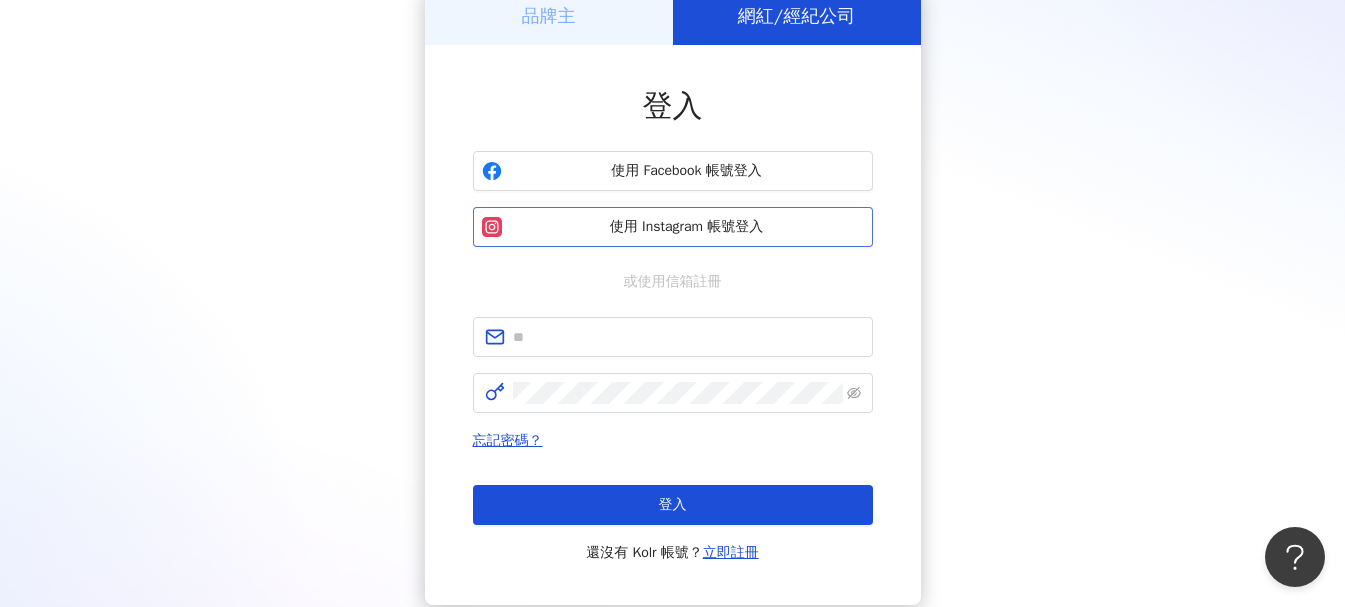 click on "使用 Instagram 帳號登入" at bounding box center (687, 227) 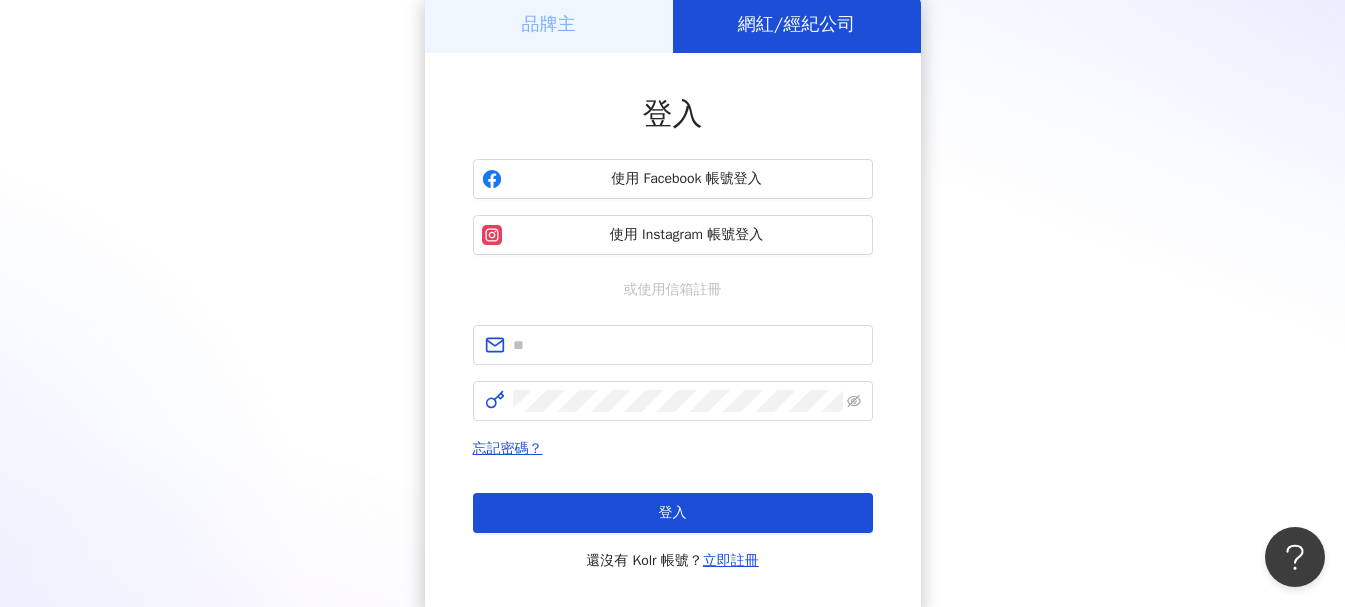 scroll, scrollTop: 100, scrollLeft: 0, axis: vertical 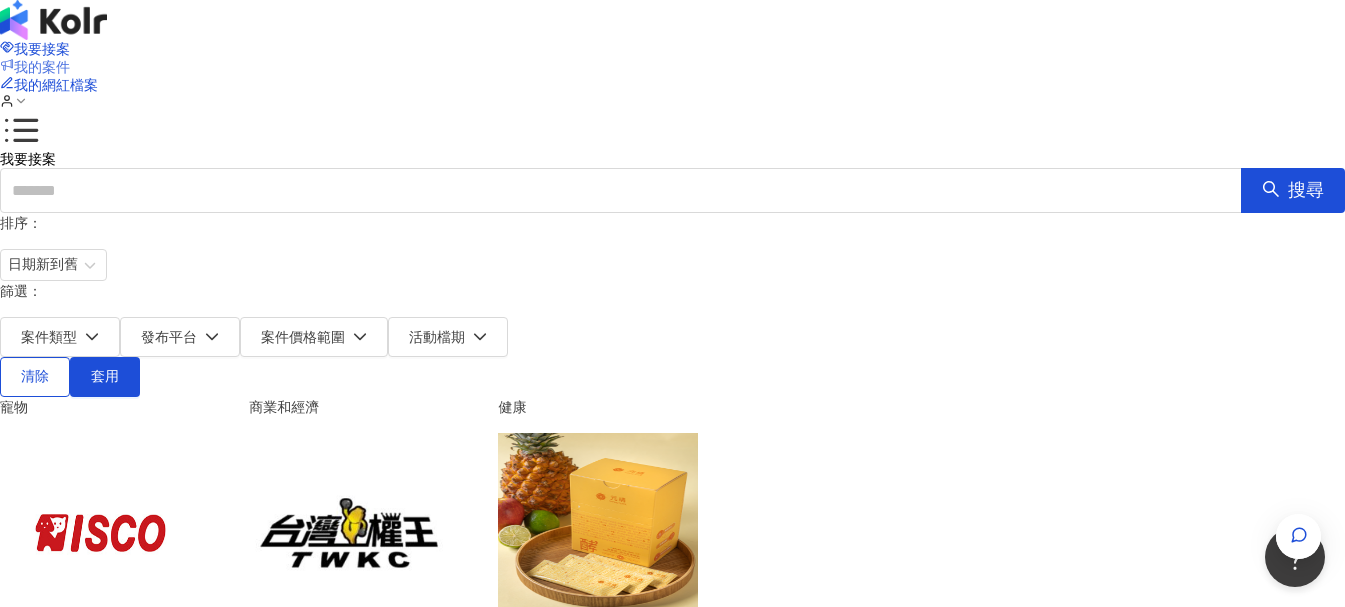 click on "我的案件" at bounding box center (42, 67) 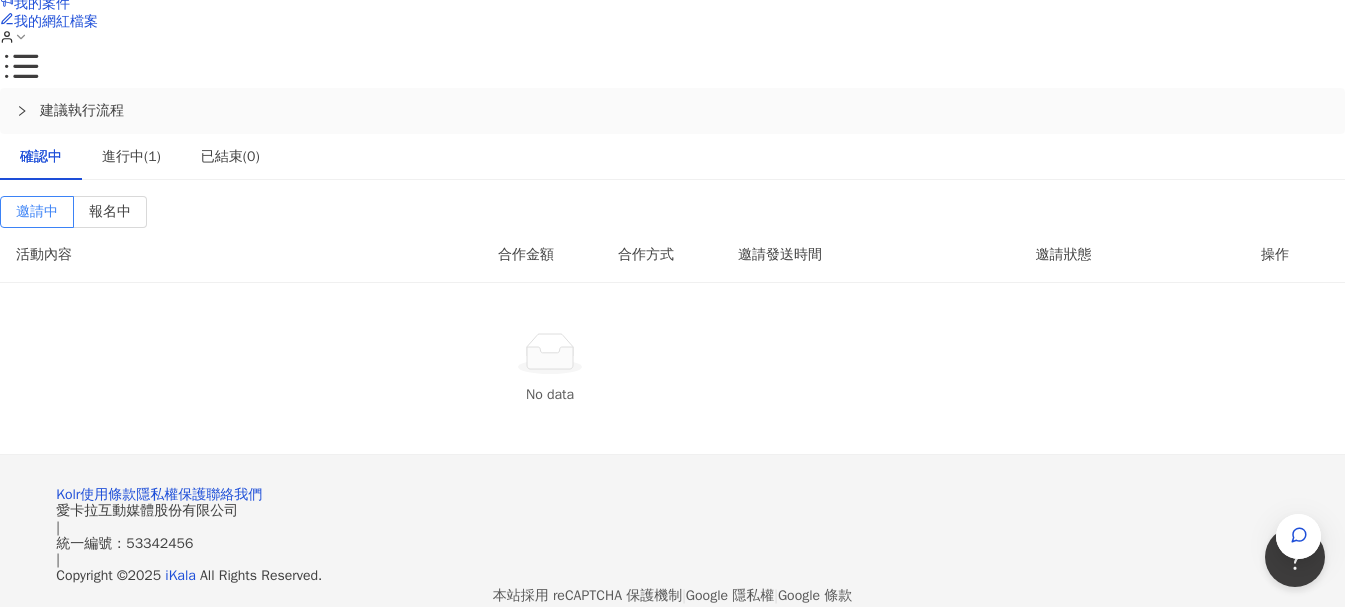 scroll, scrollTop: 99, scrollLeft: 0, axis: vertical 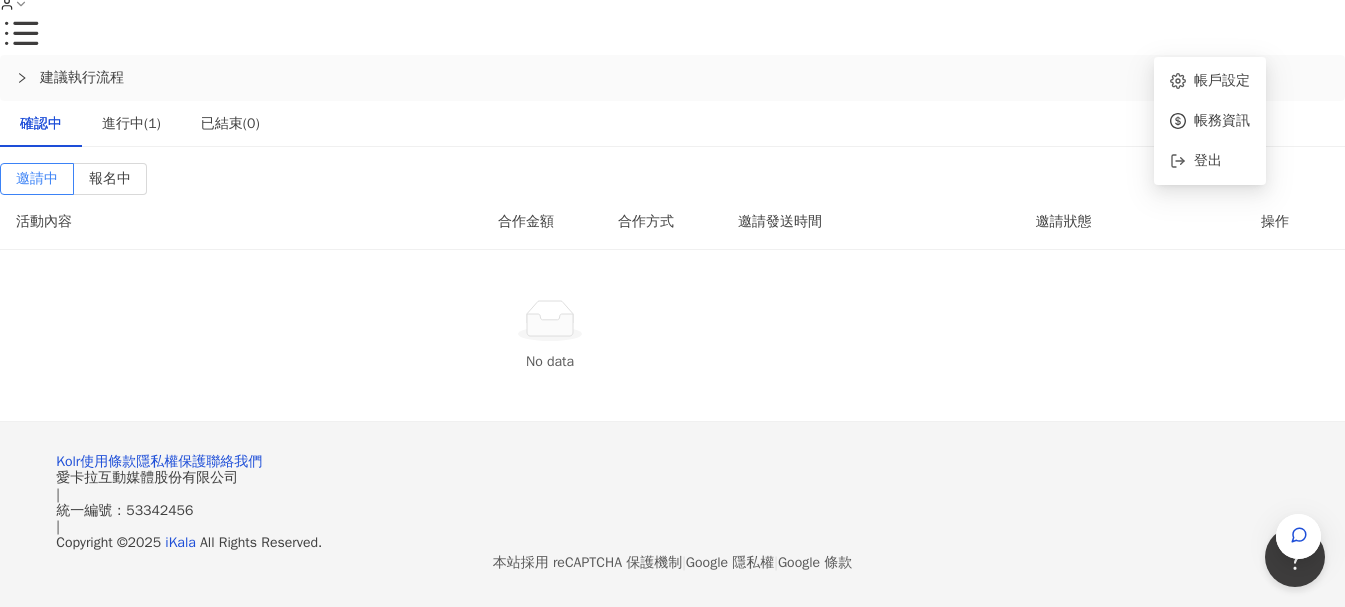 click 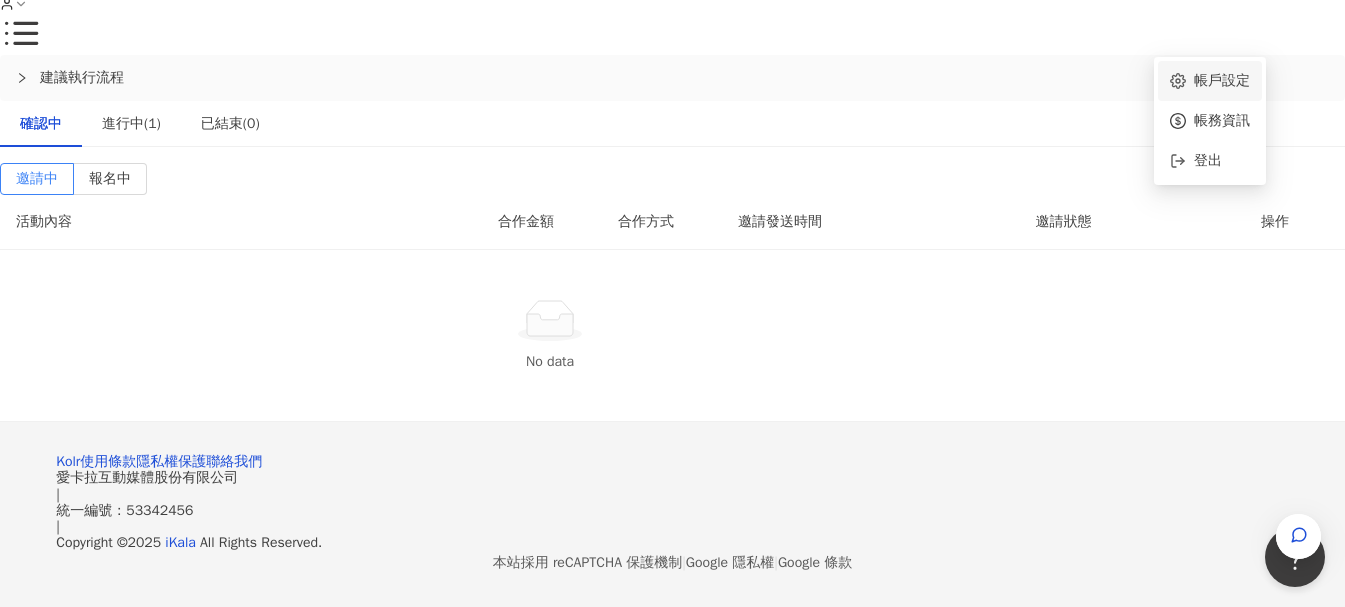 click on "帳戶設定" at bounding box center (1222, 80) 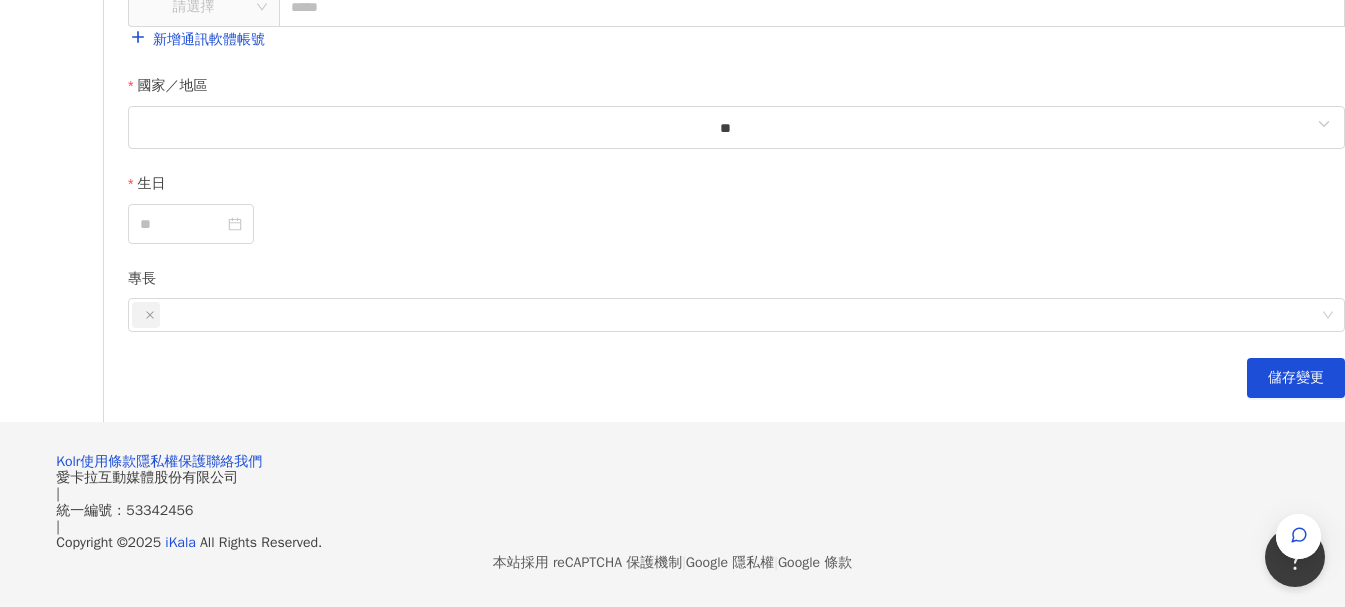 scroll, scrollTop: 800, scrollLeft: 0, axis: vertical 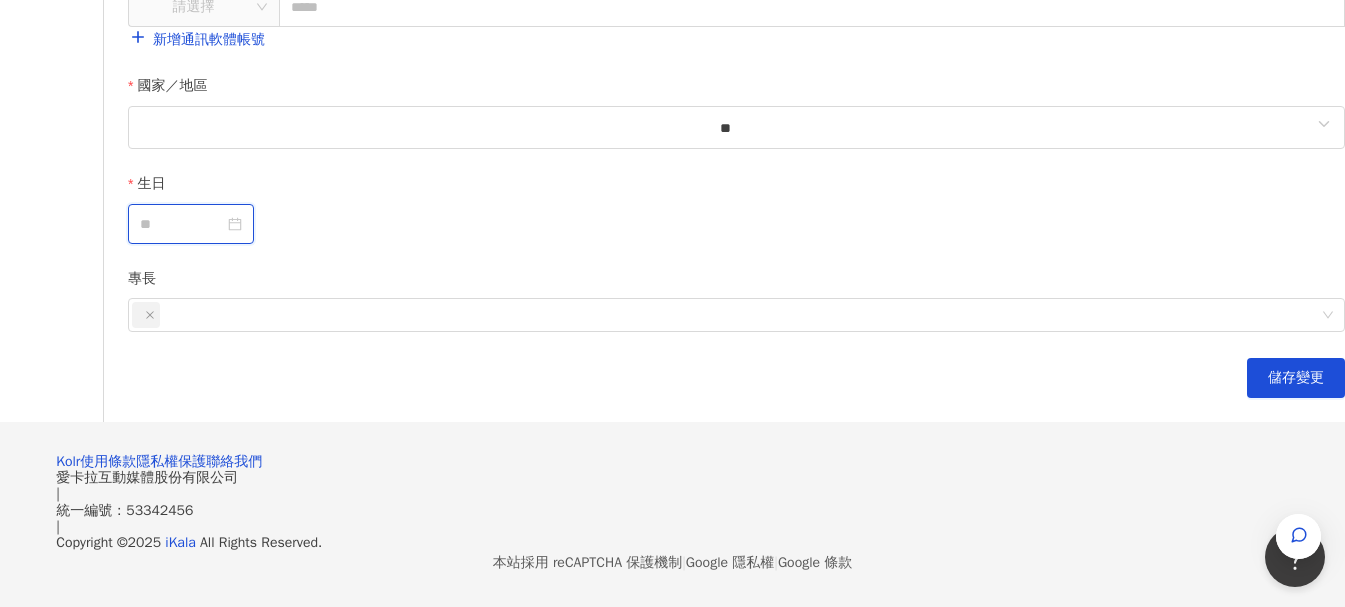 click on "生日" at bounding box center (182, 224) 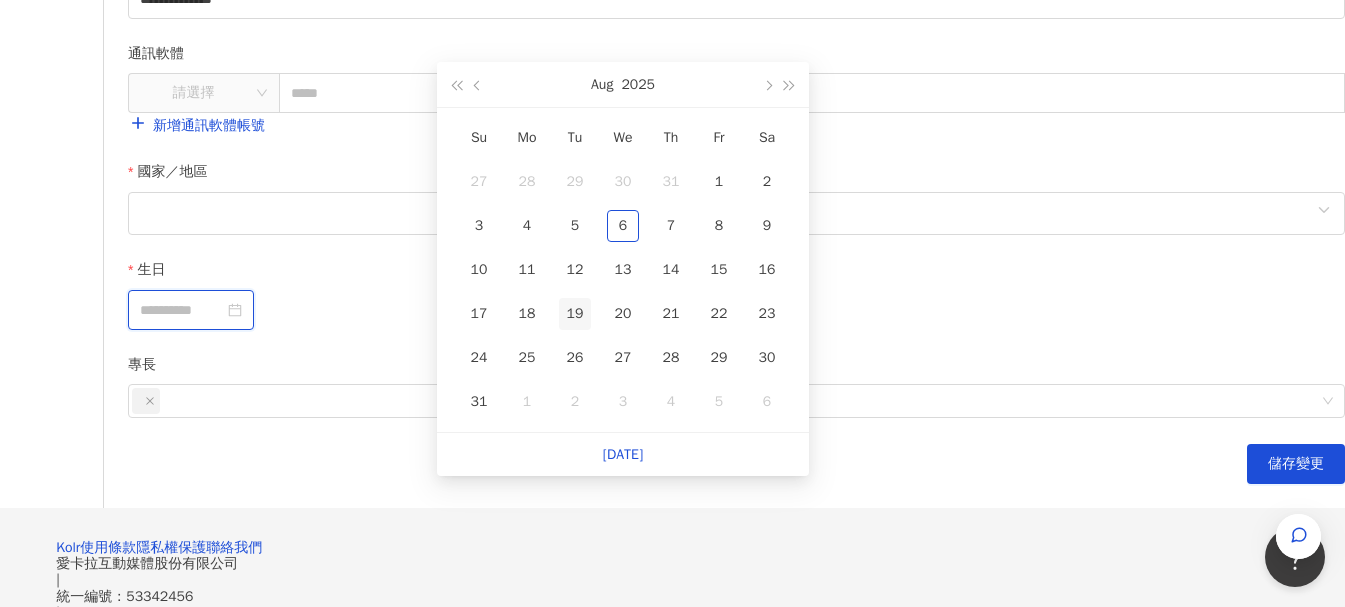 type on "**********" 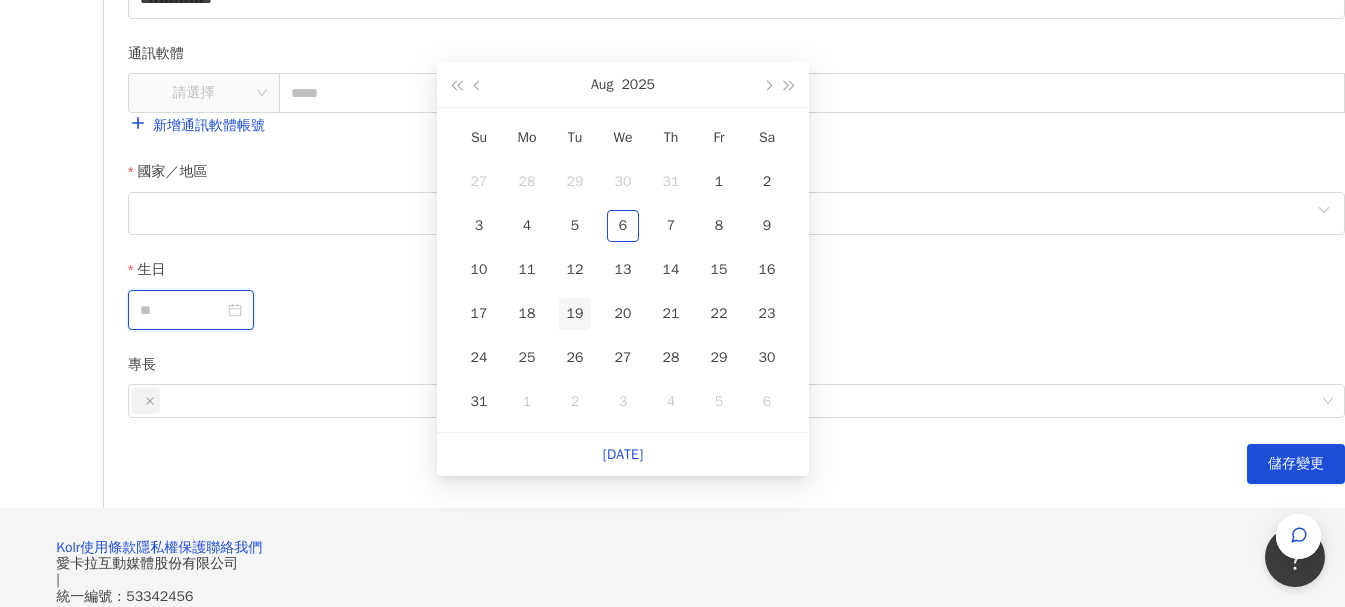 scroll, scrollTop: 600, scrollLeft: 0, axis: vertical 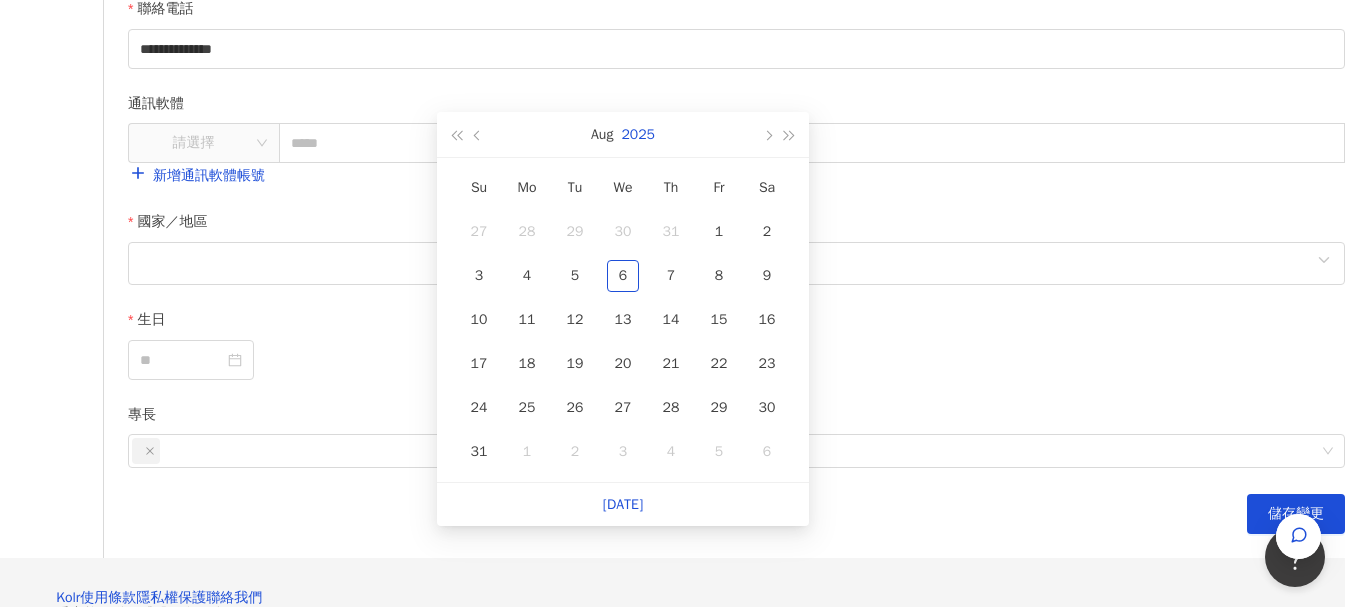 click on "2025" at bounding box center (638, 134) 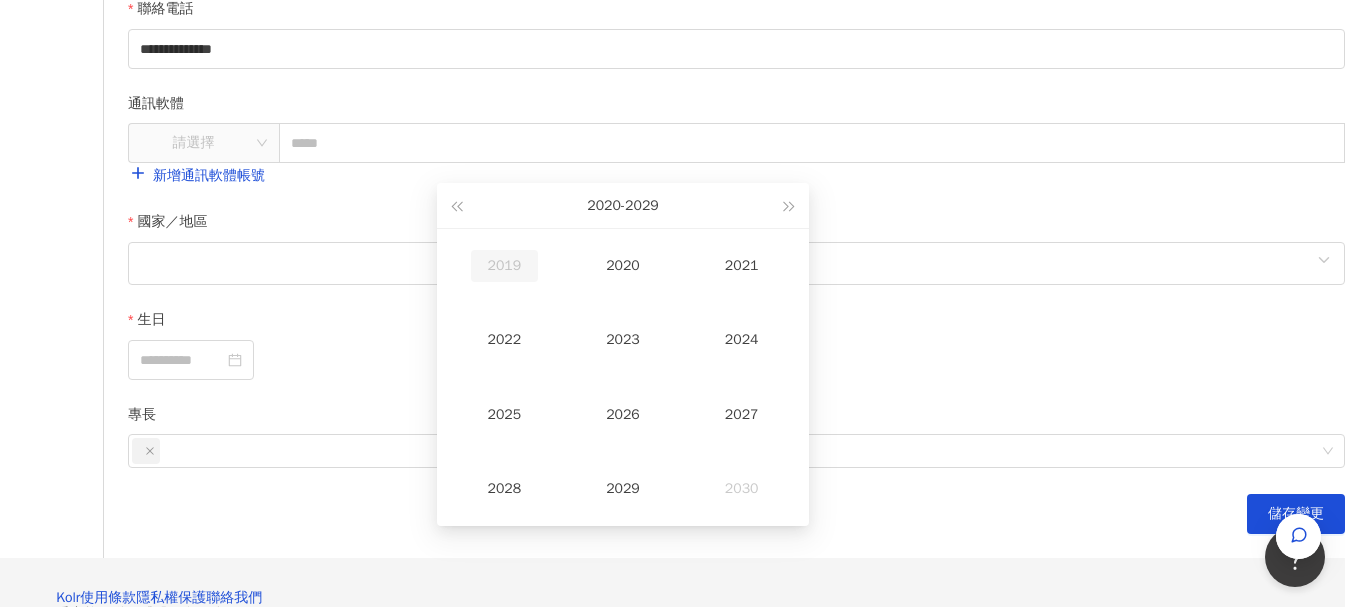 type on "**********" 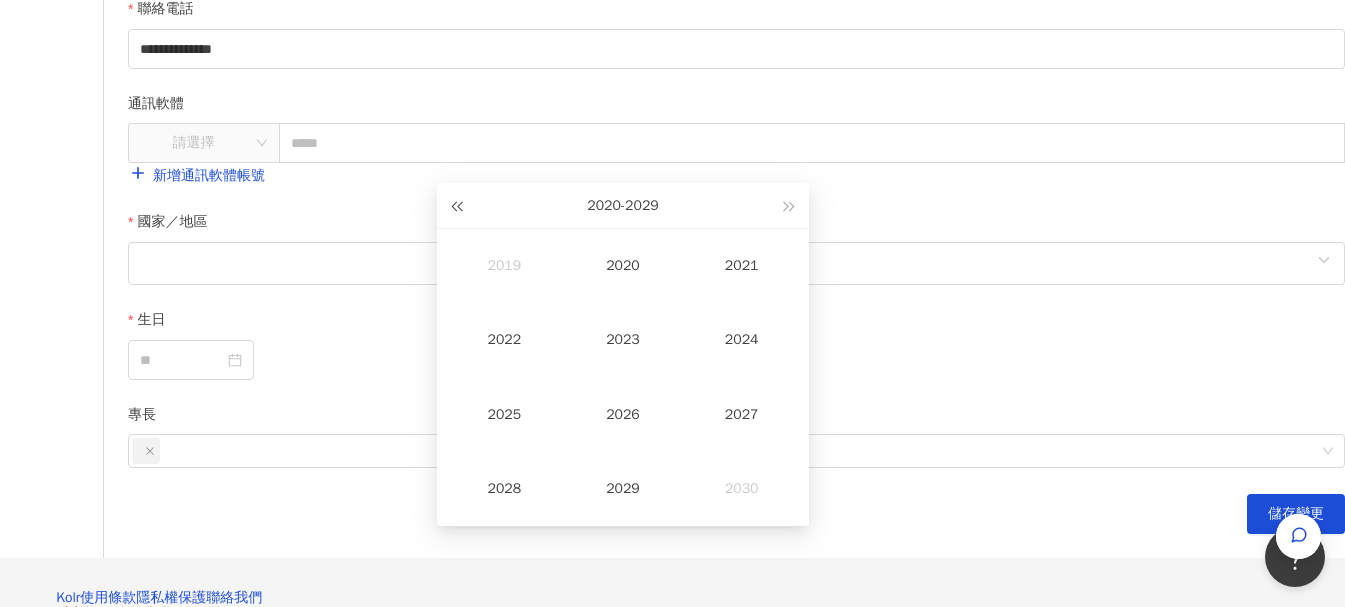 click at bounding box center [456, 205] 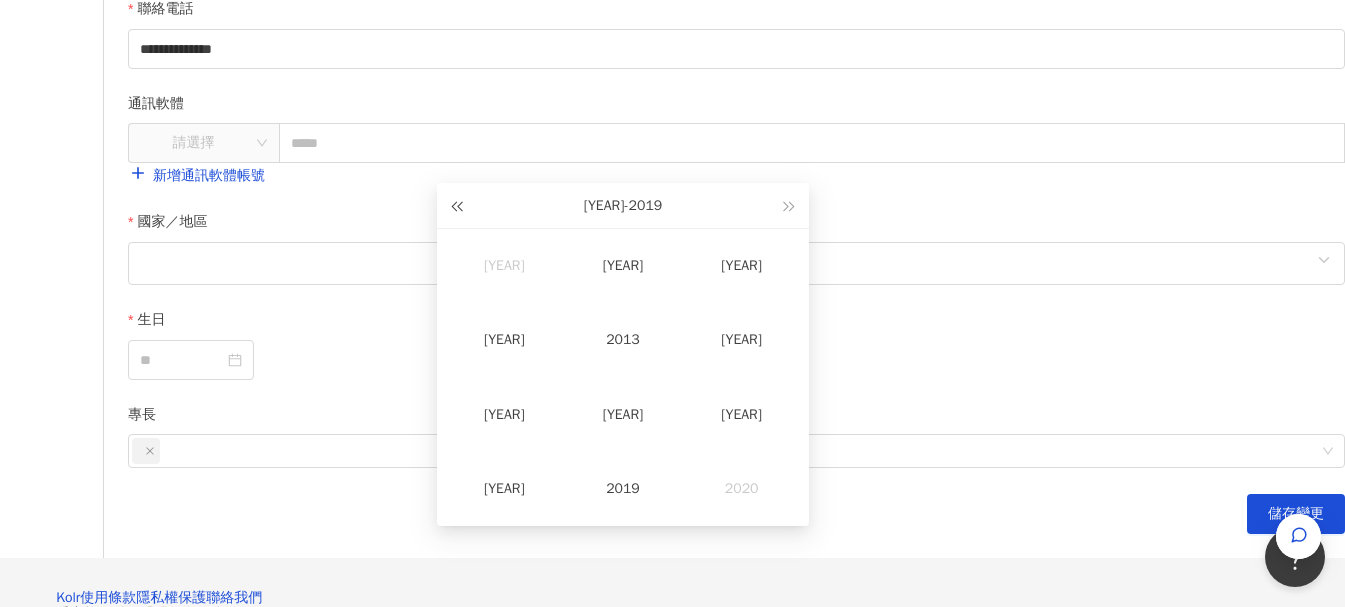 click at bounding box center [456, 205] 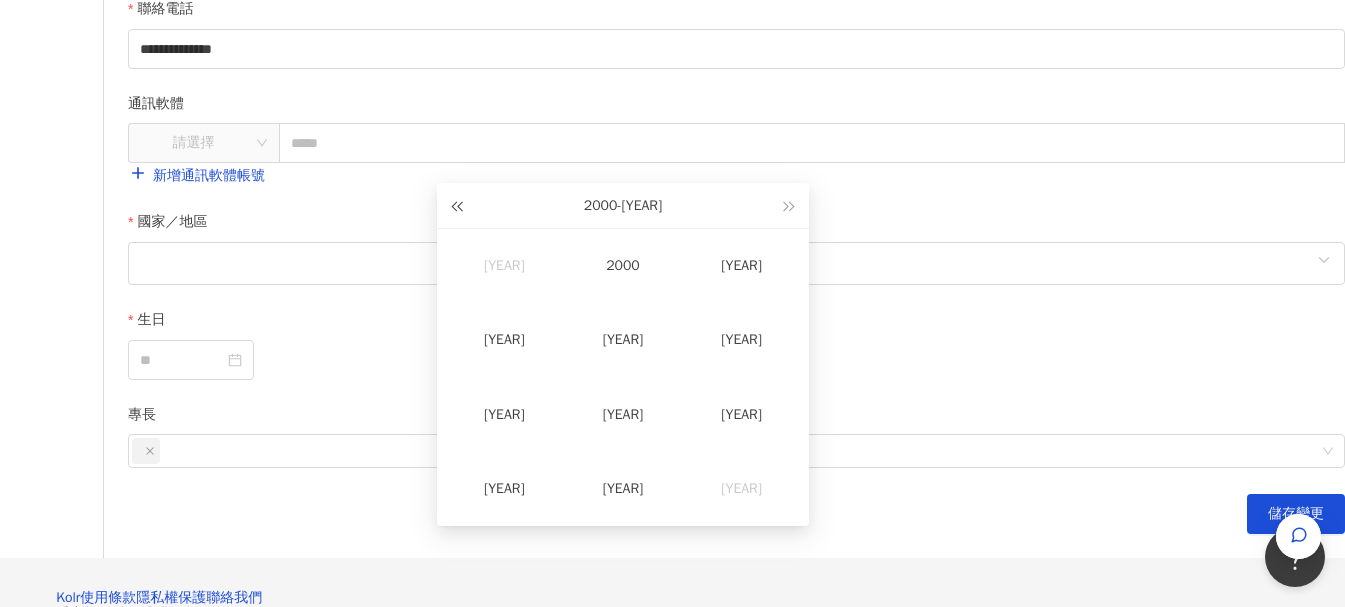 click at bounding box center [456, 205] 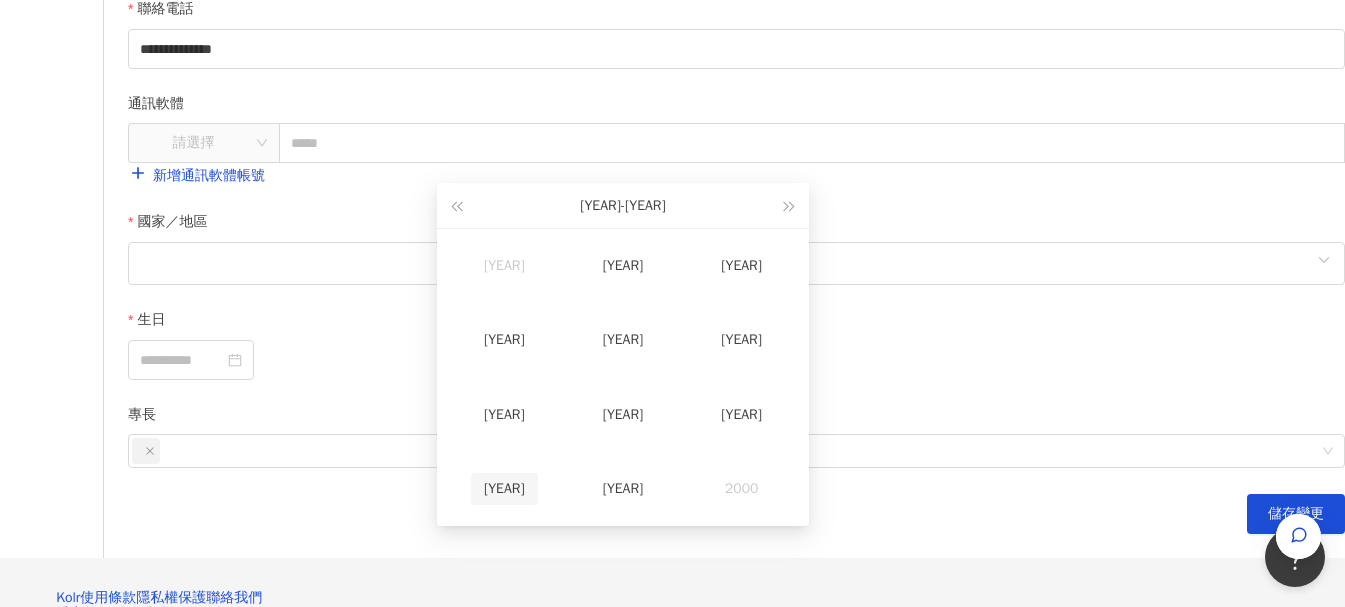 click on "[YEAR]" at bounding box center (505, 489) 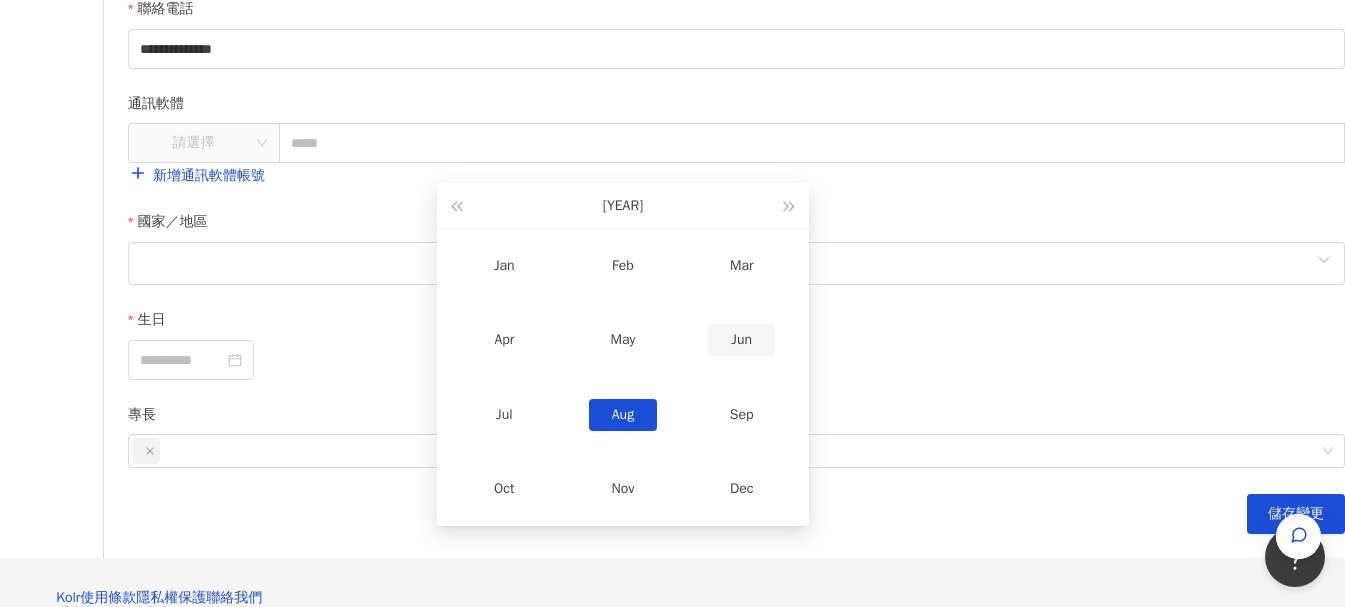 click on "Jun" at bounding box center [742, 340] 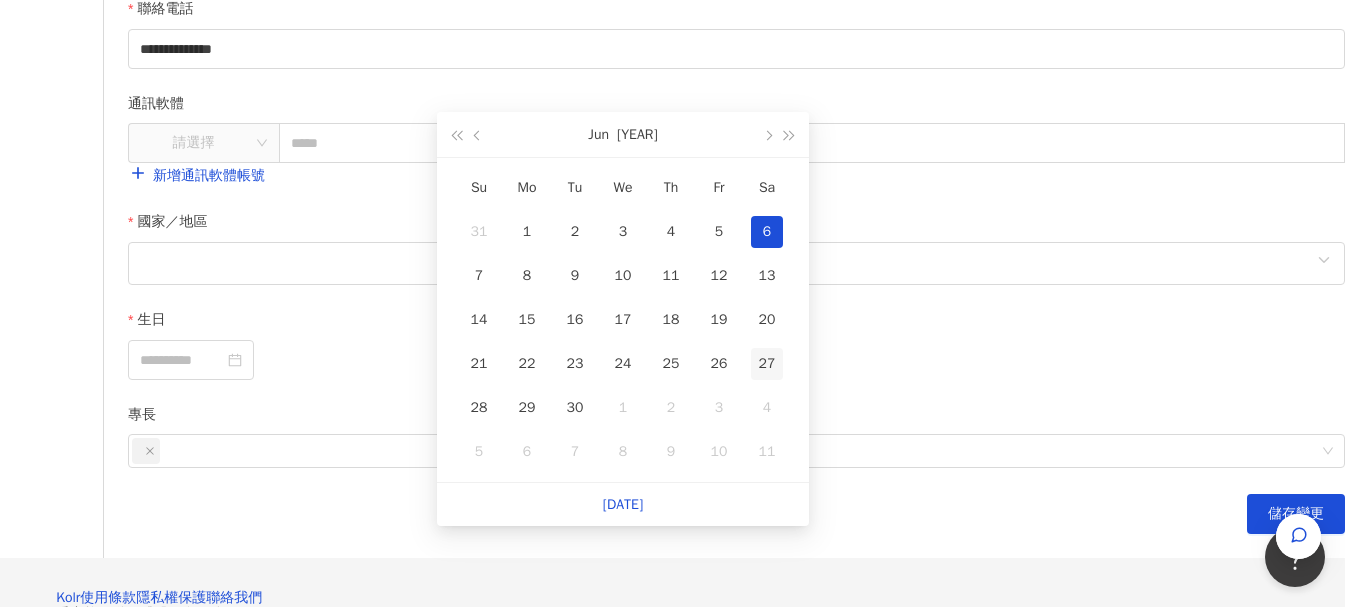 type on "**********" 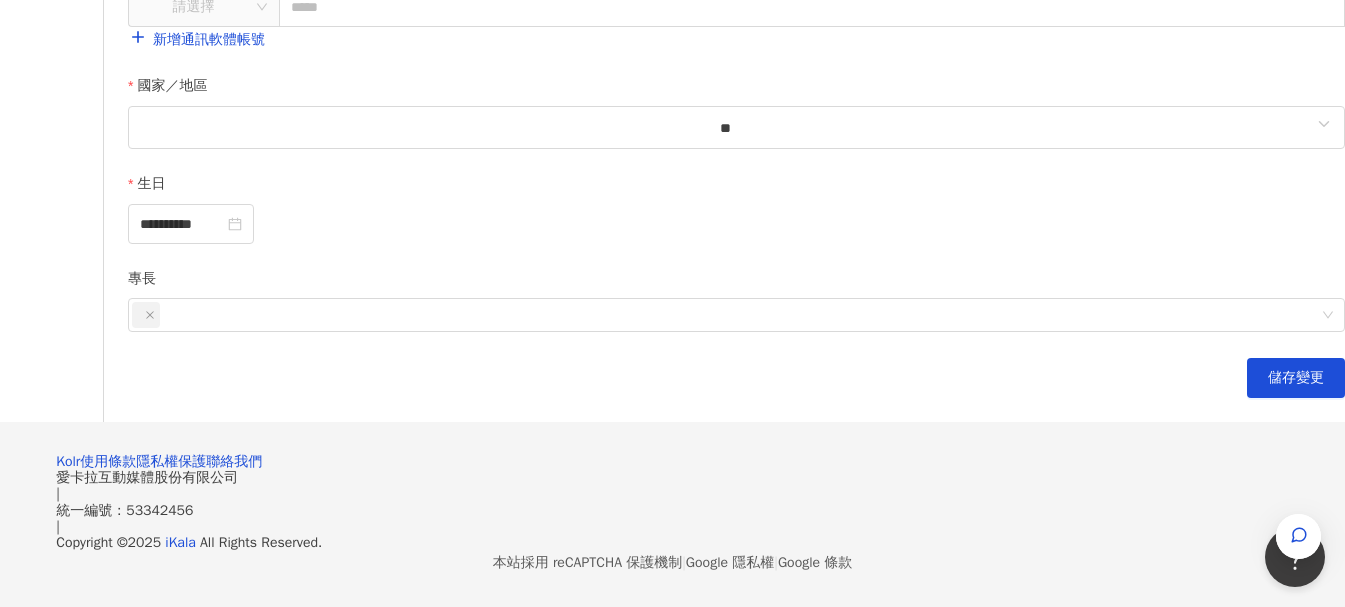 scroll, scrollTop: 900, scrollLeft: 0, axis: vertical 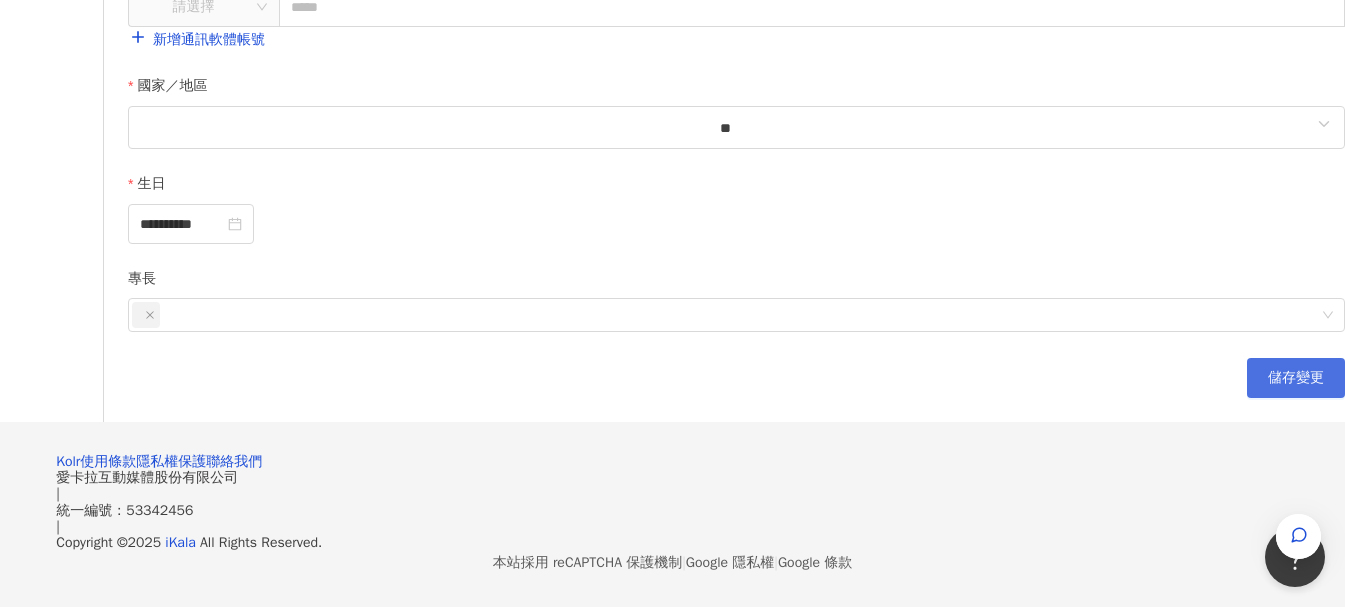click on "儲存變更" at bounding box center (1296, 378) 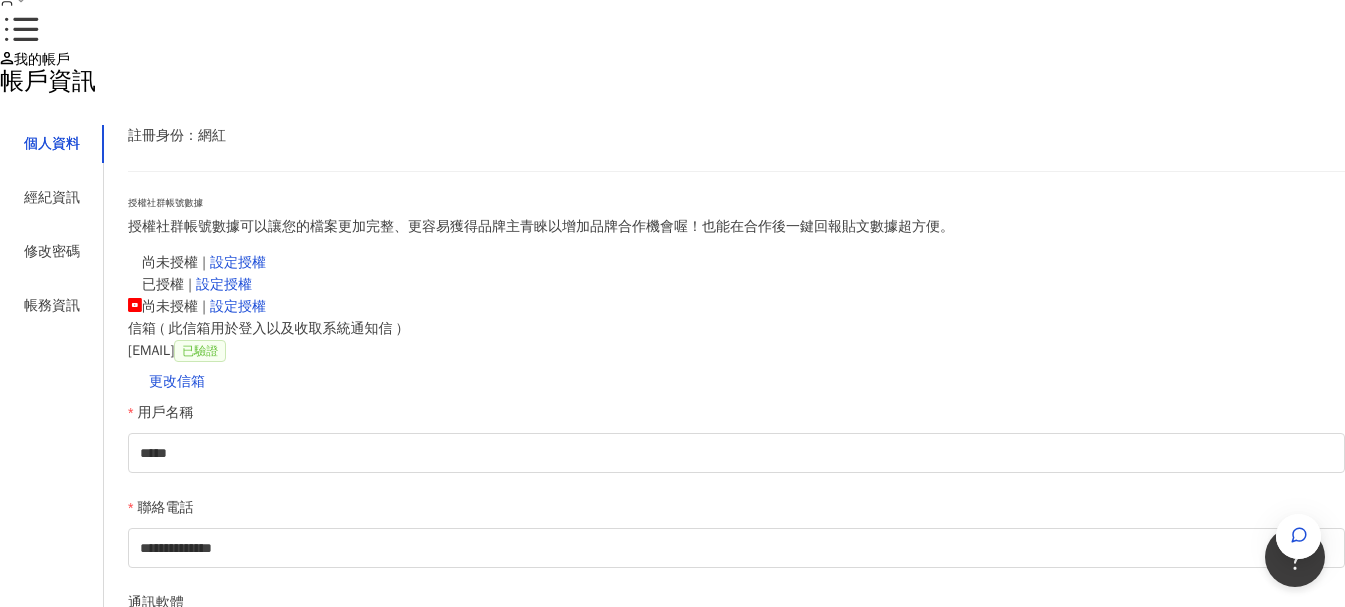 scroll, scrollTop: 100, scrollLeft: 0, axis: vertical 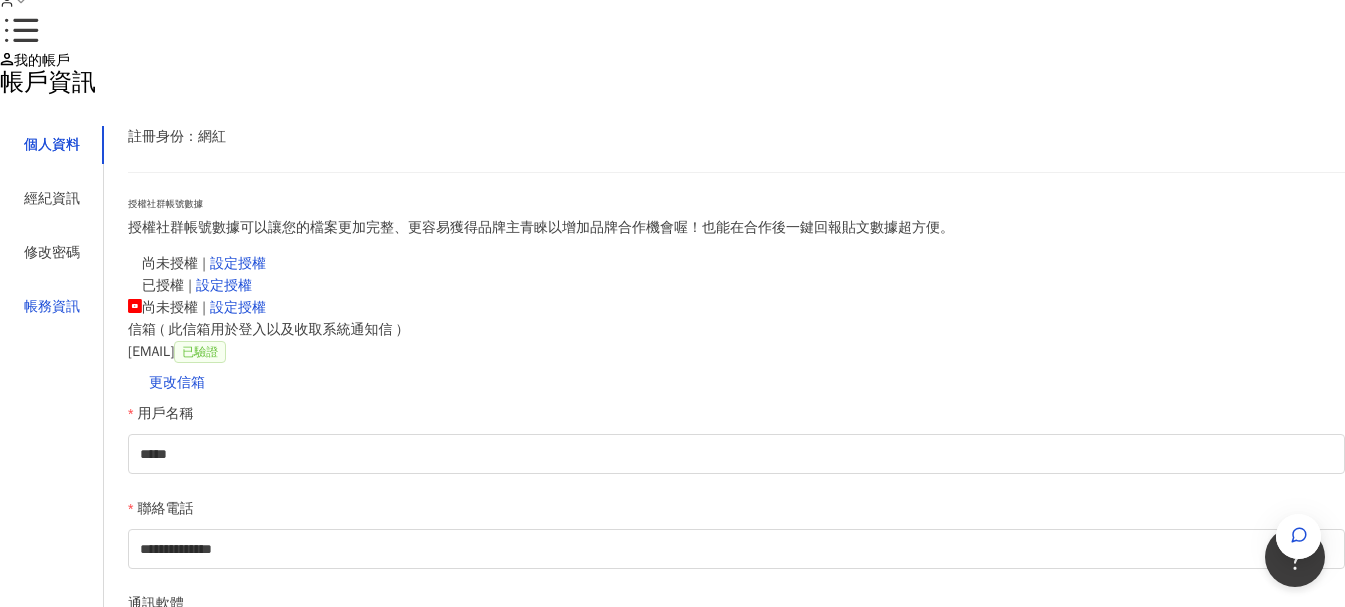 click on "帳務資訊" at bounding box center [52, 307] 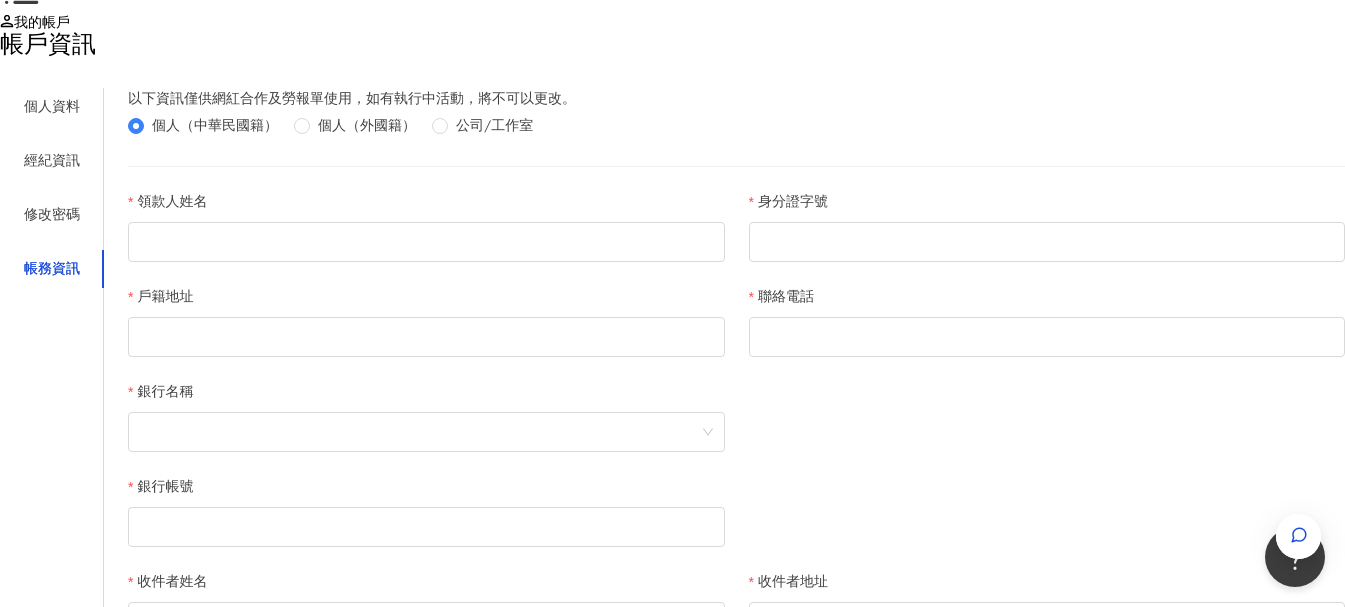 scroll, scrollTop: 200, scrollLeft: 0, axis: vertical 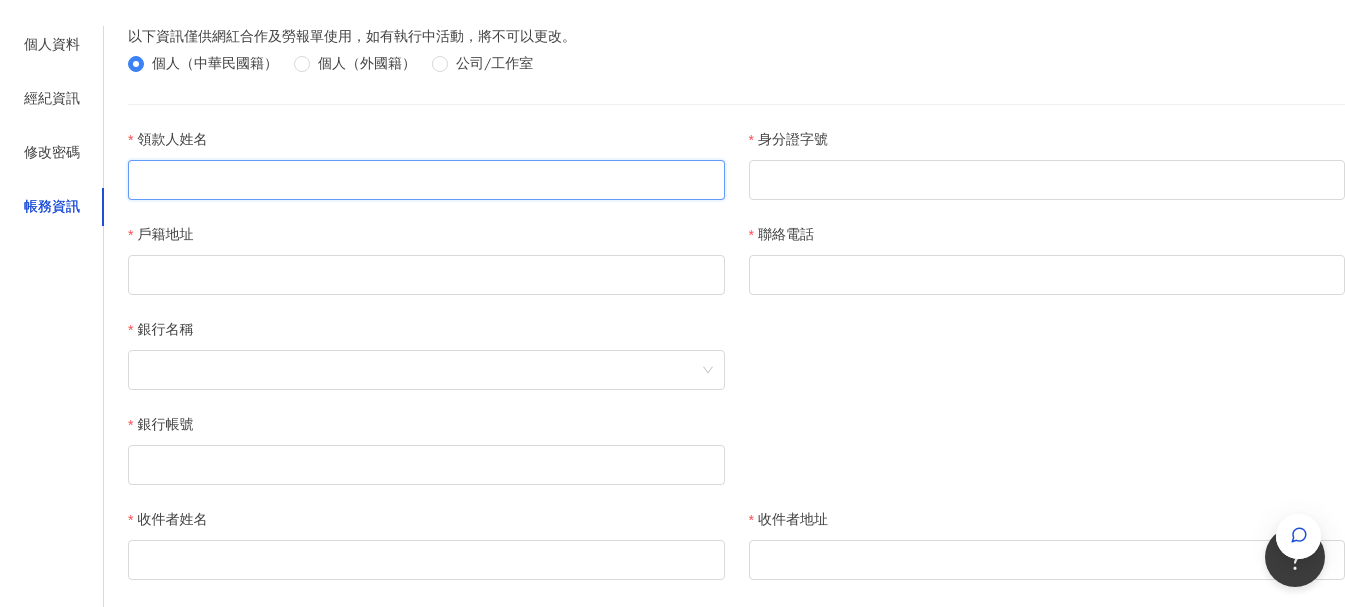 click on "領款人姓名" at bounding box center (426, 180) 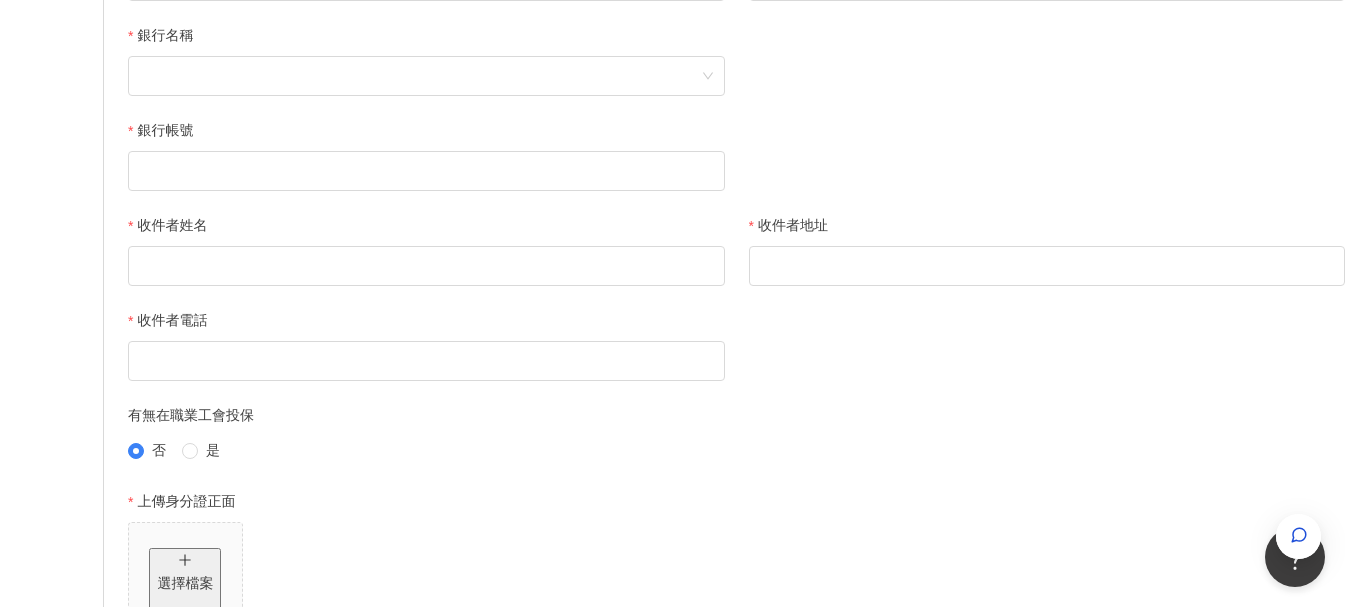 scroll, scrollTop: 100, scrollLeft: 0, axis: vertical 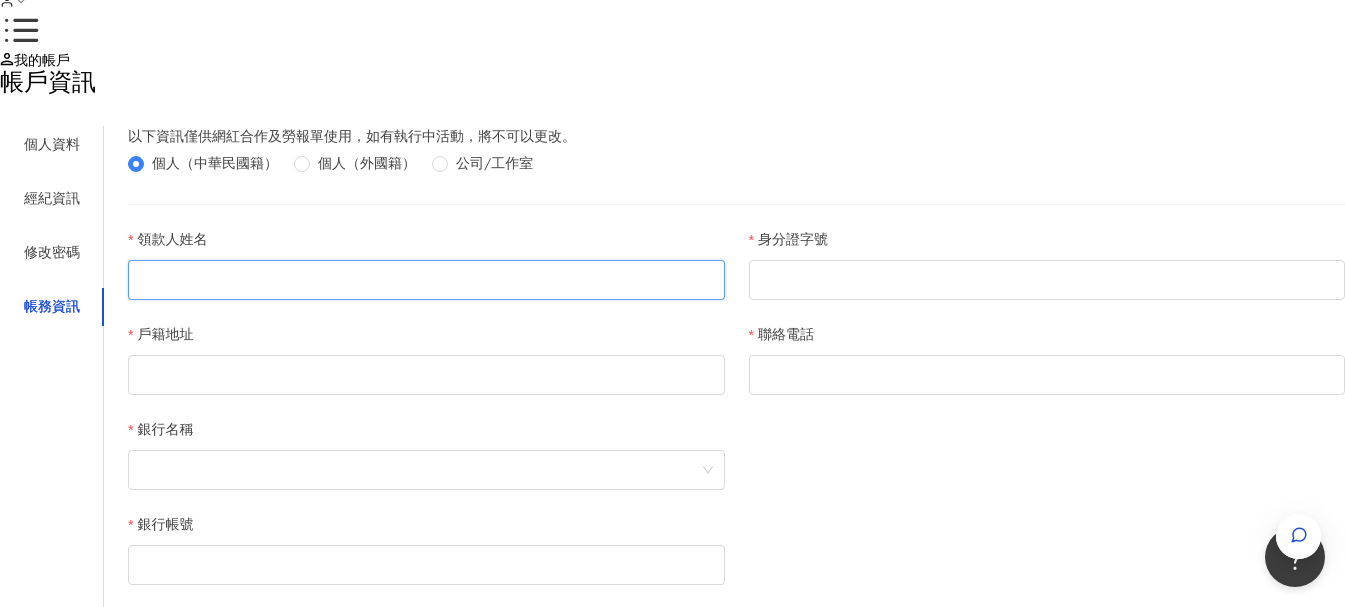 click on "領款人姓名" at bounding box center [426, 280] 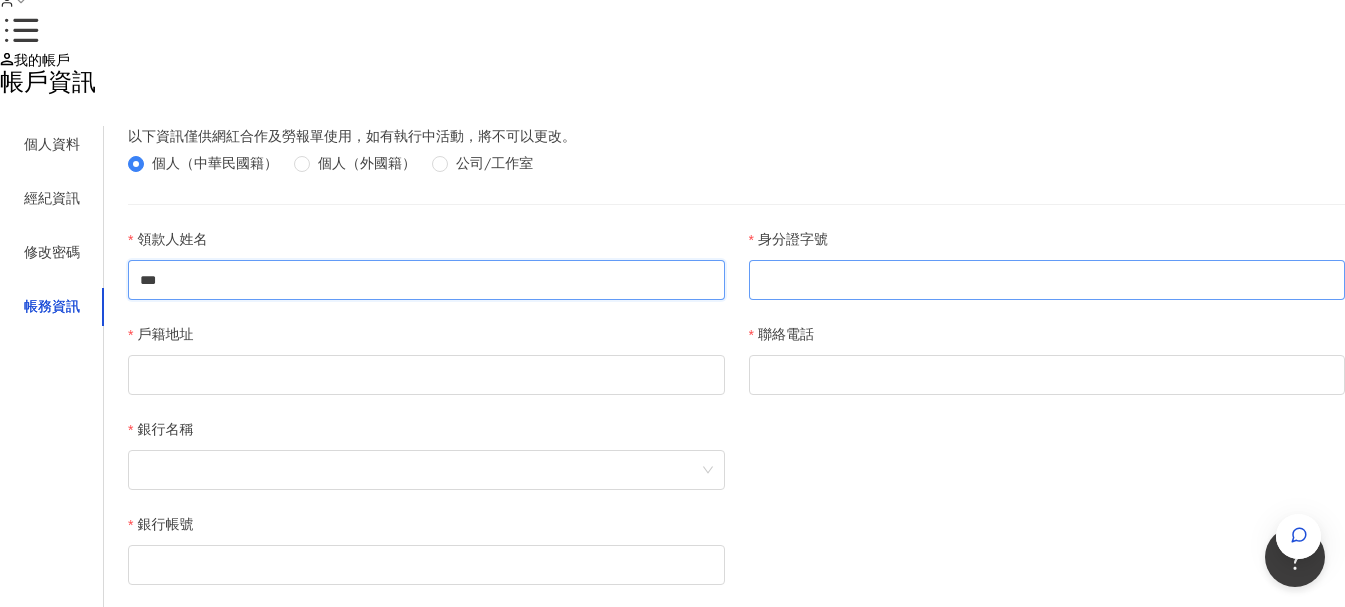 type on "***" 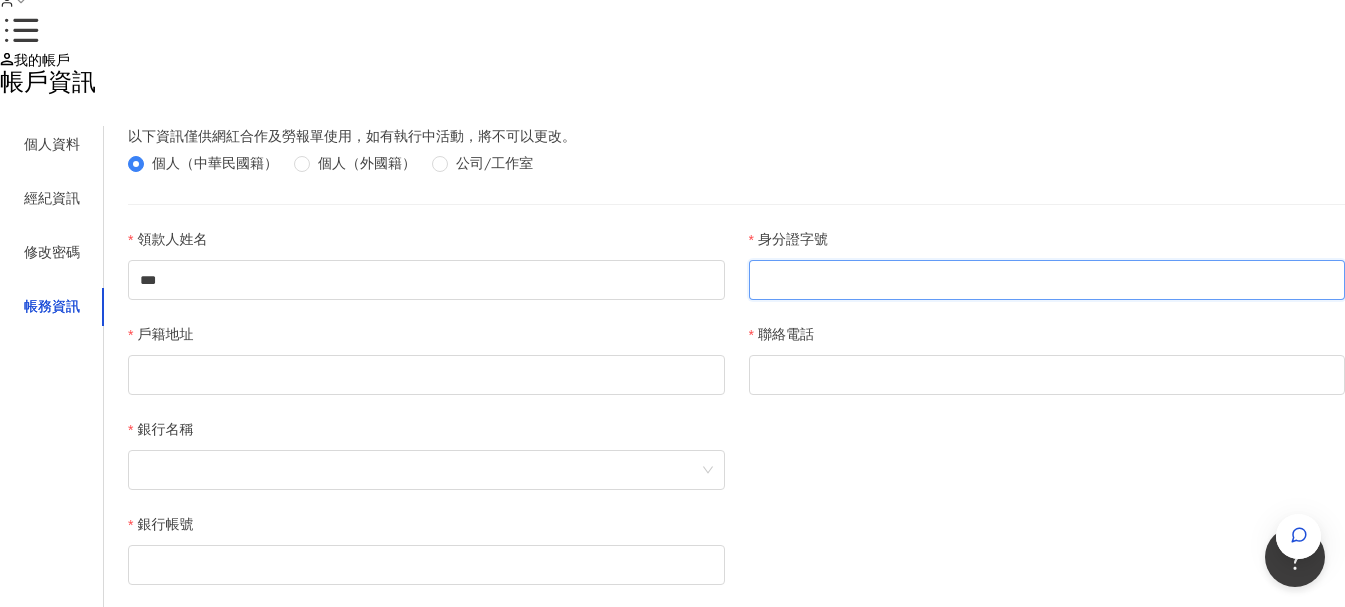 click on "身分證字號" at bounding box center (1047, 280) 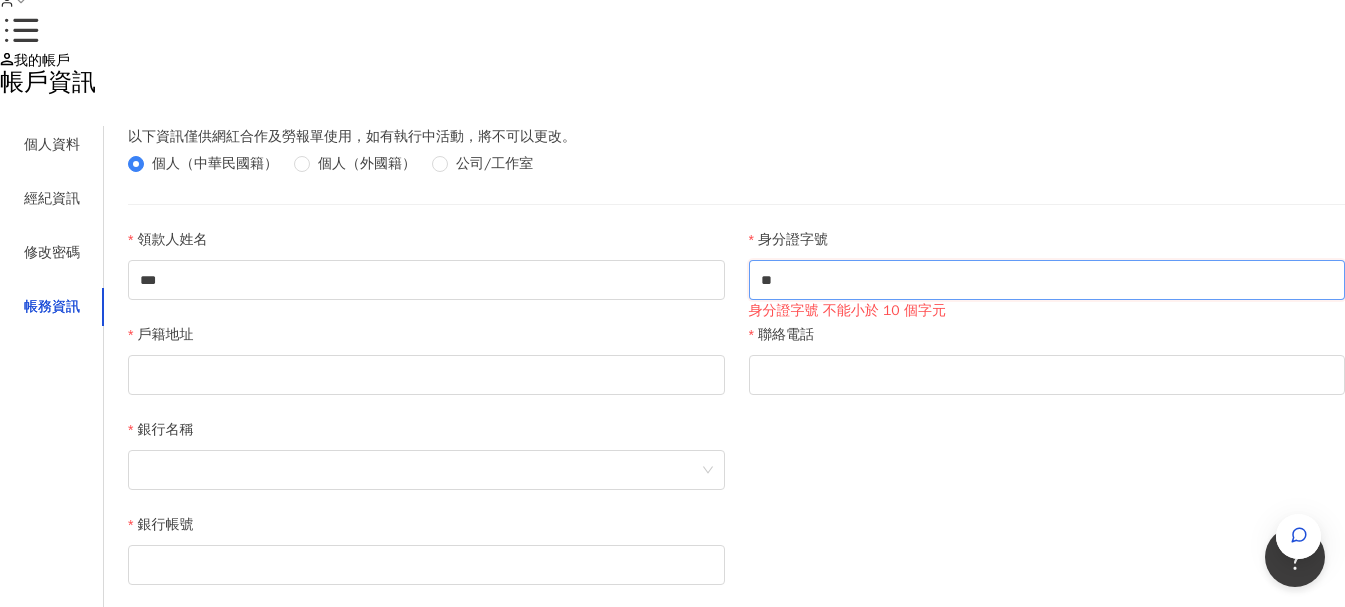 type on "*" 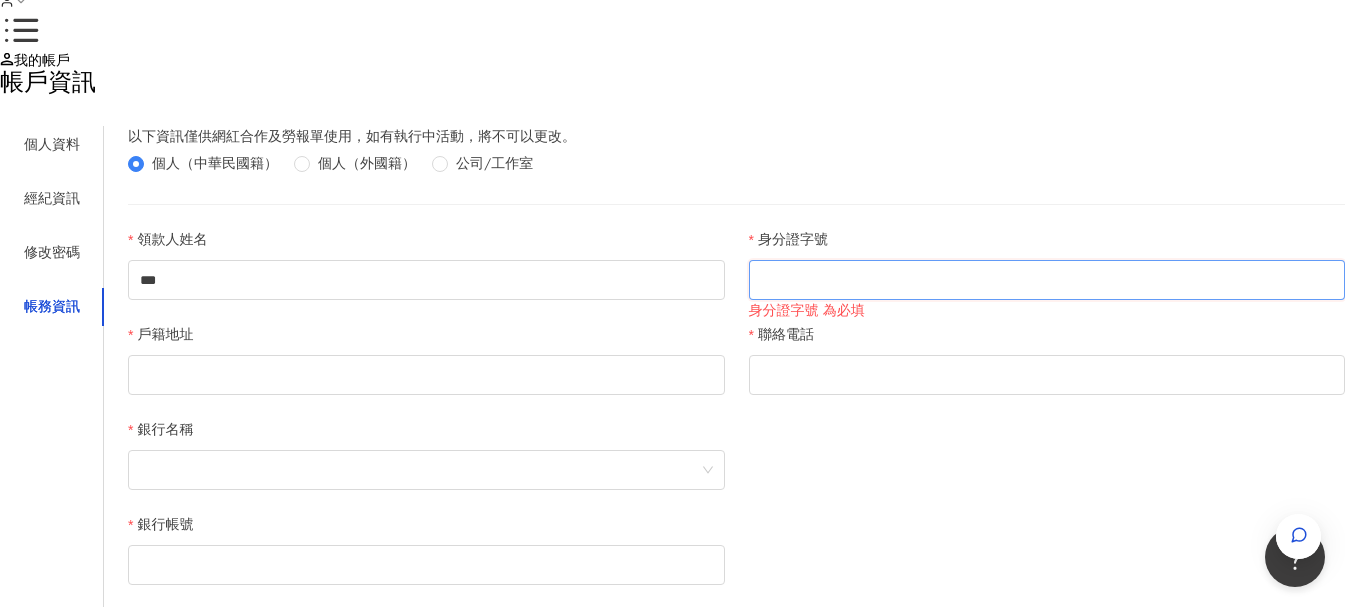 type on "*" 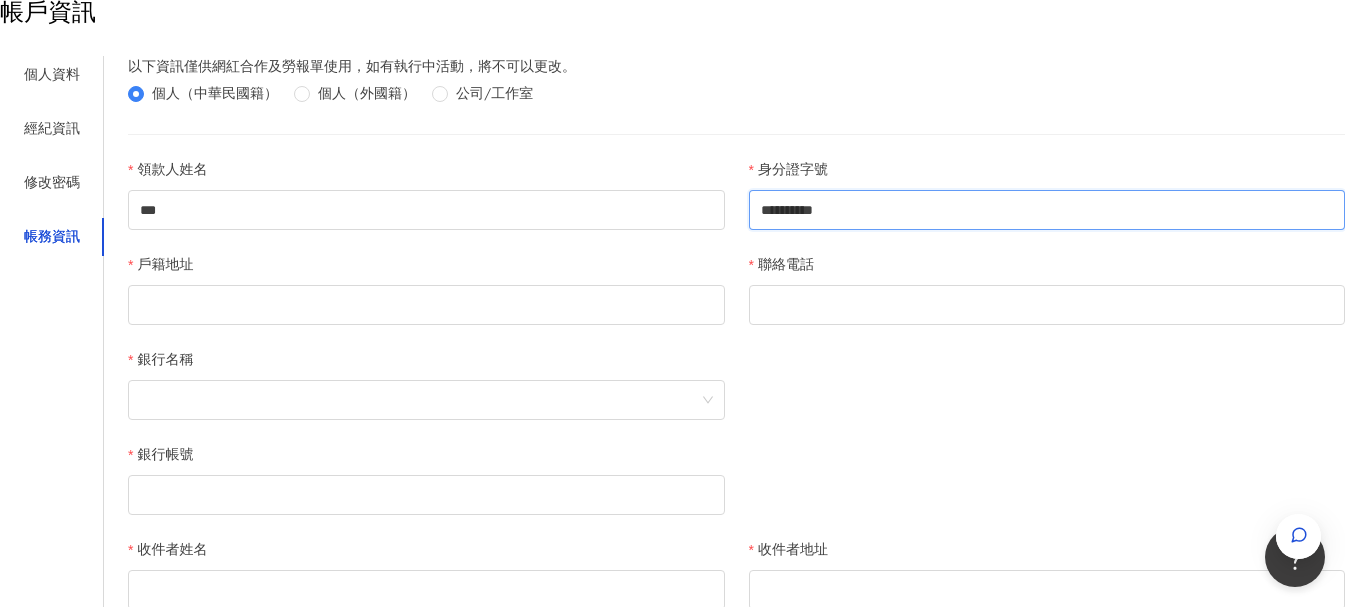 scroll, scrollTop: 300, scrollLeft: 0, axis: vertical 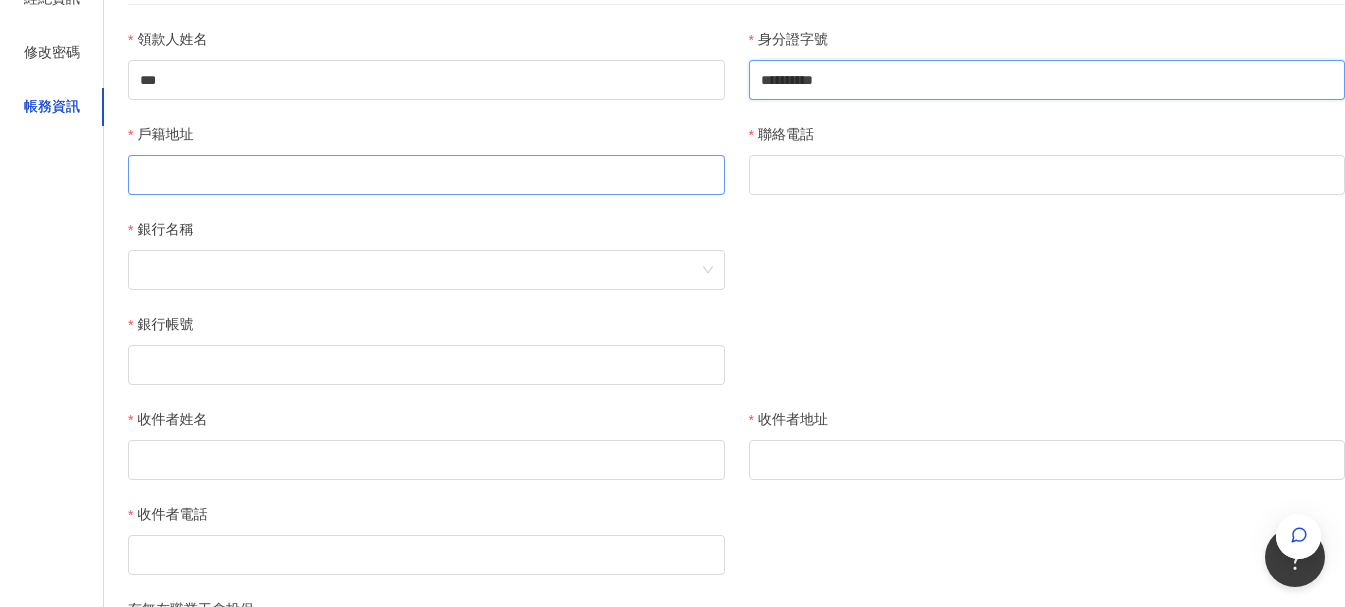 type on "**********" 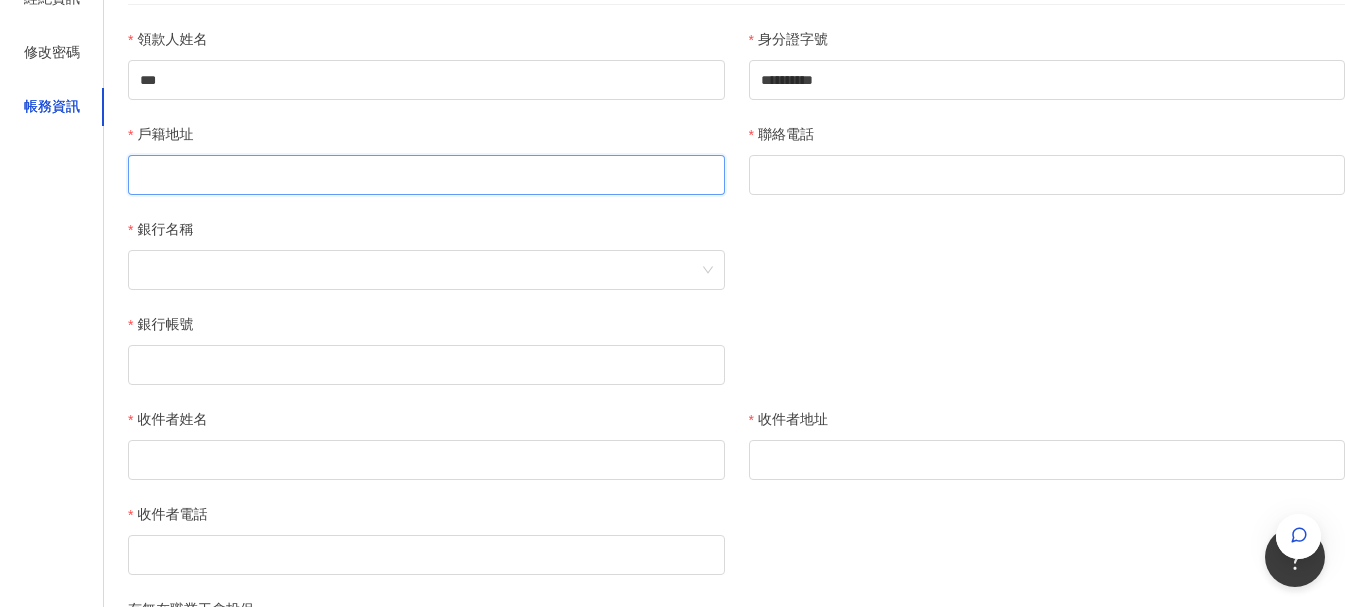 click on "戶籍地址" at bounding box center [426, 175] 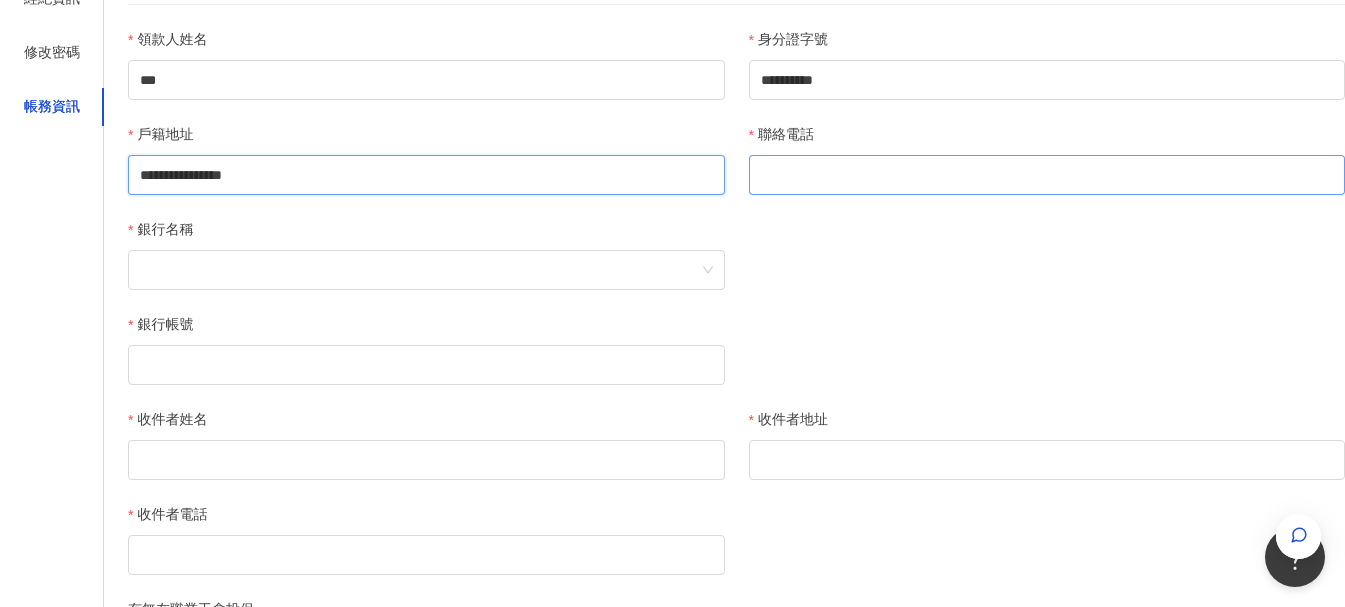 type on "**********" 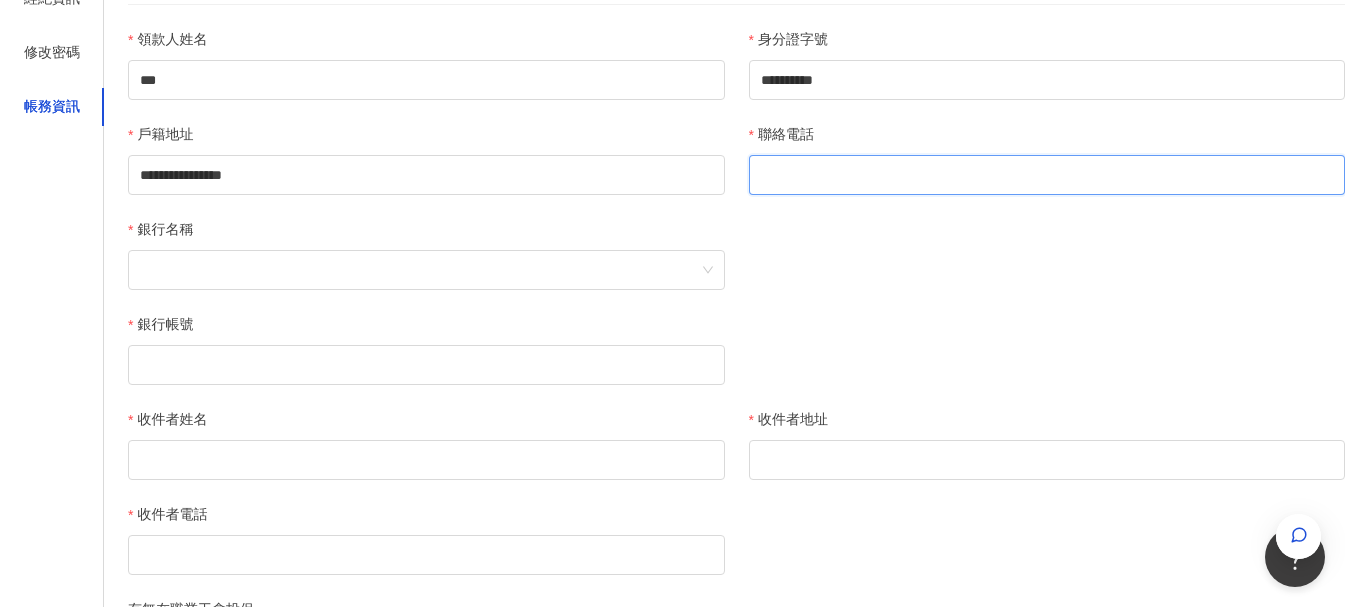 click on "聯絡電話" at bounding box center (1047, 175) 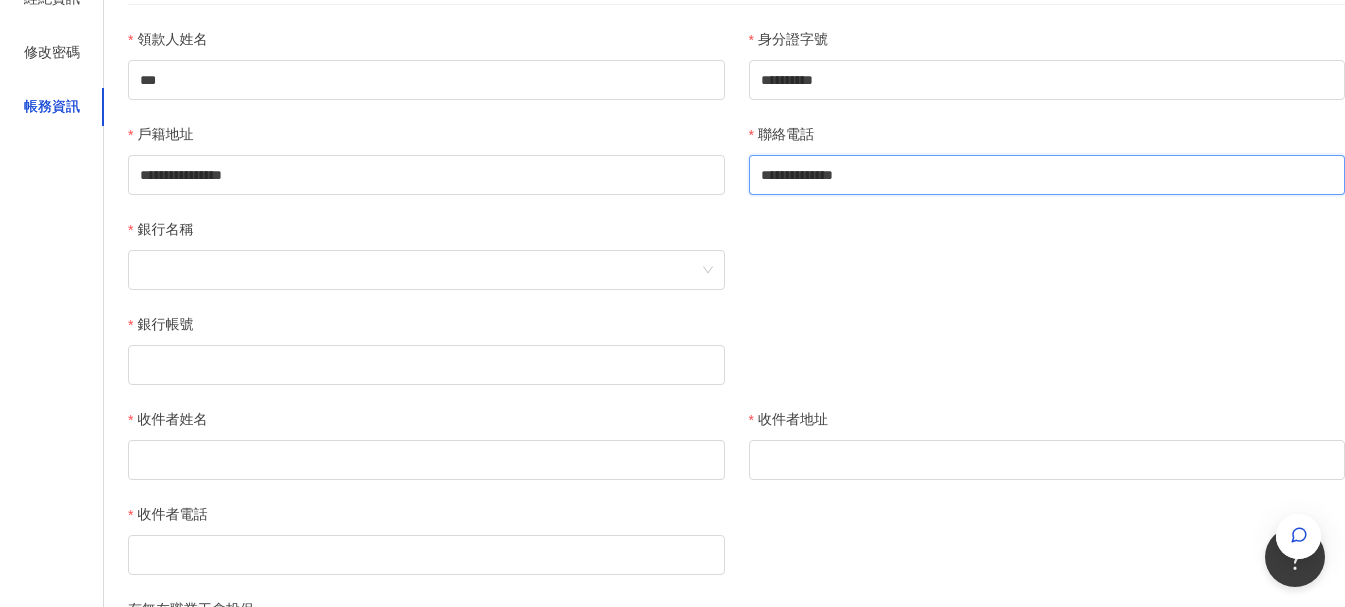 drag, startPoint x: 840, startPoint y: 317, endPoint x: 778, endPoint y: 329, distance: 63.15061 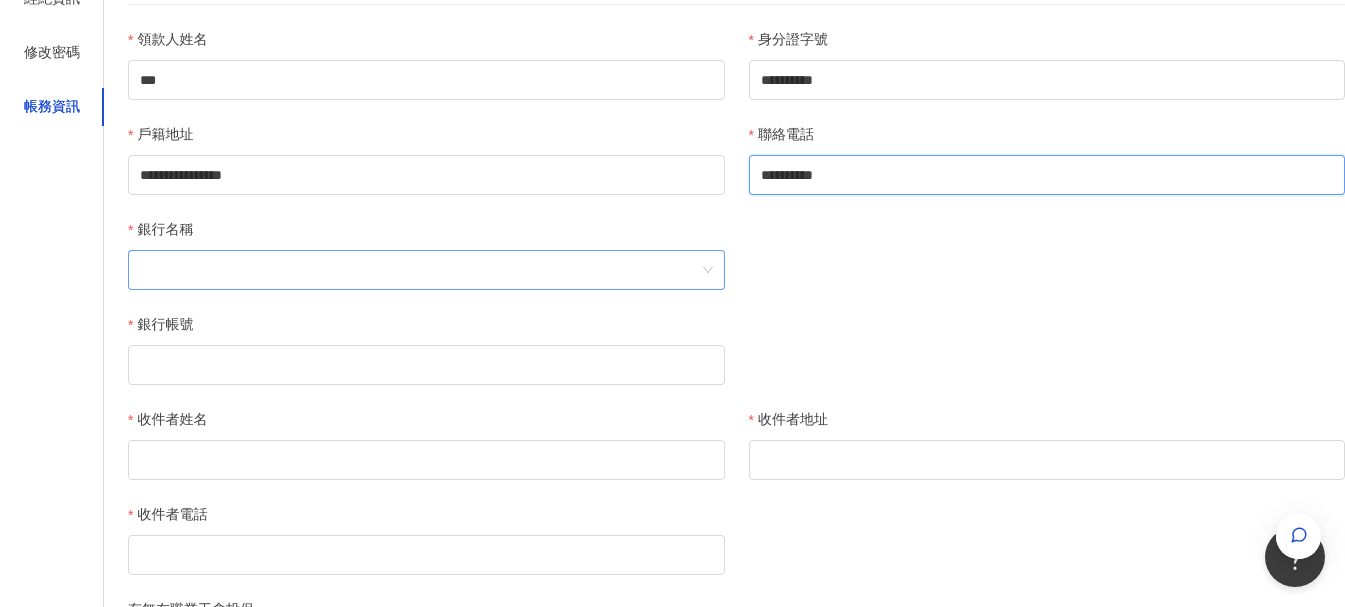 click at bounding box center [426, 270] 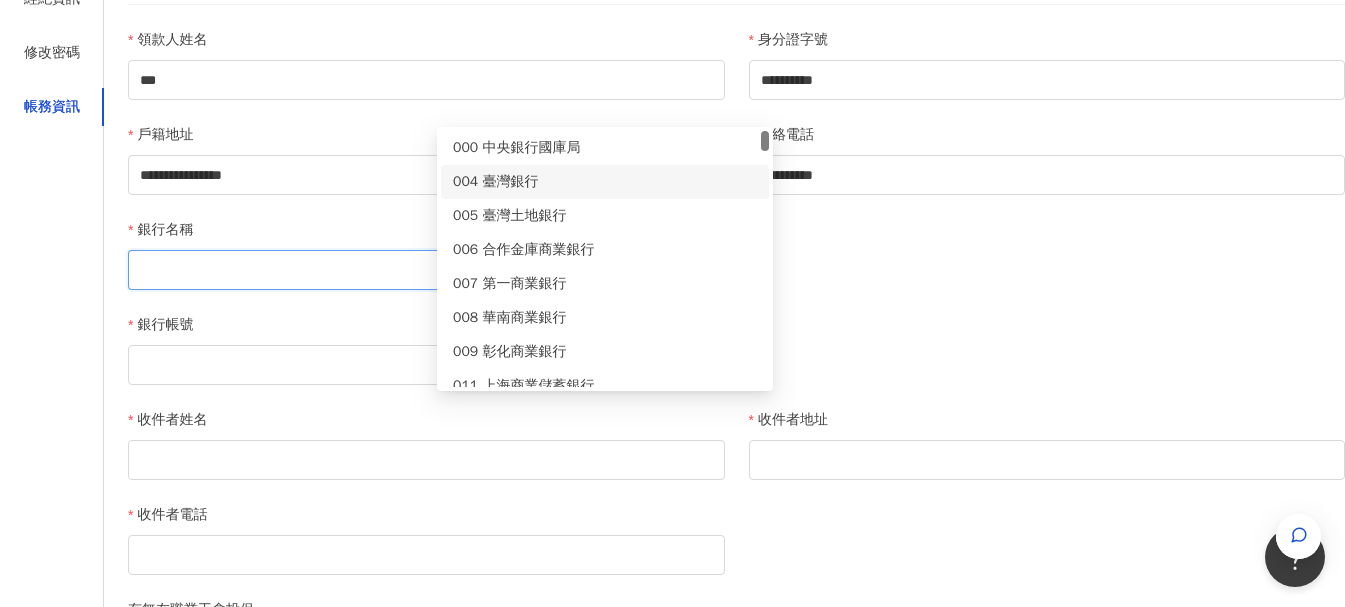 click on "004 臺灣銀行" at bounding box center (605, 182) 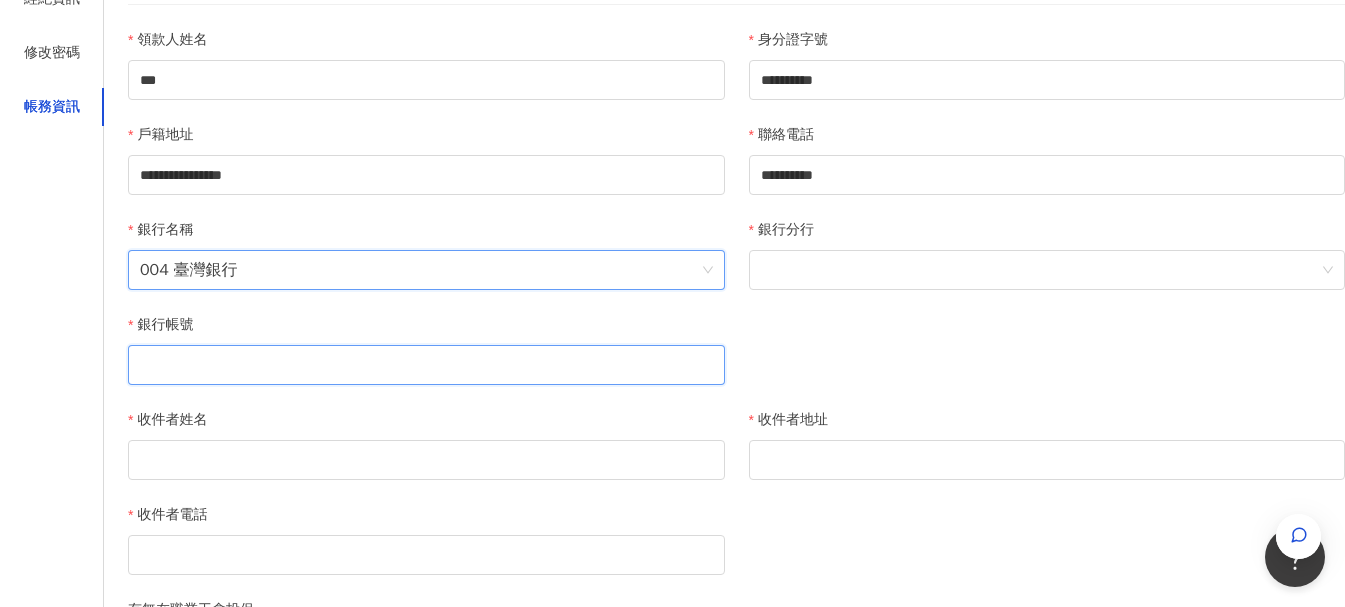 click on "銀行帳號" at bounding box center [426, 365] 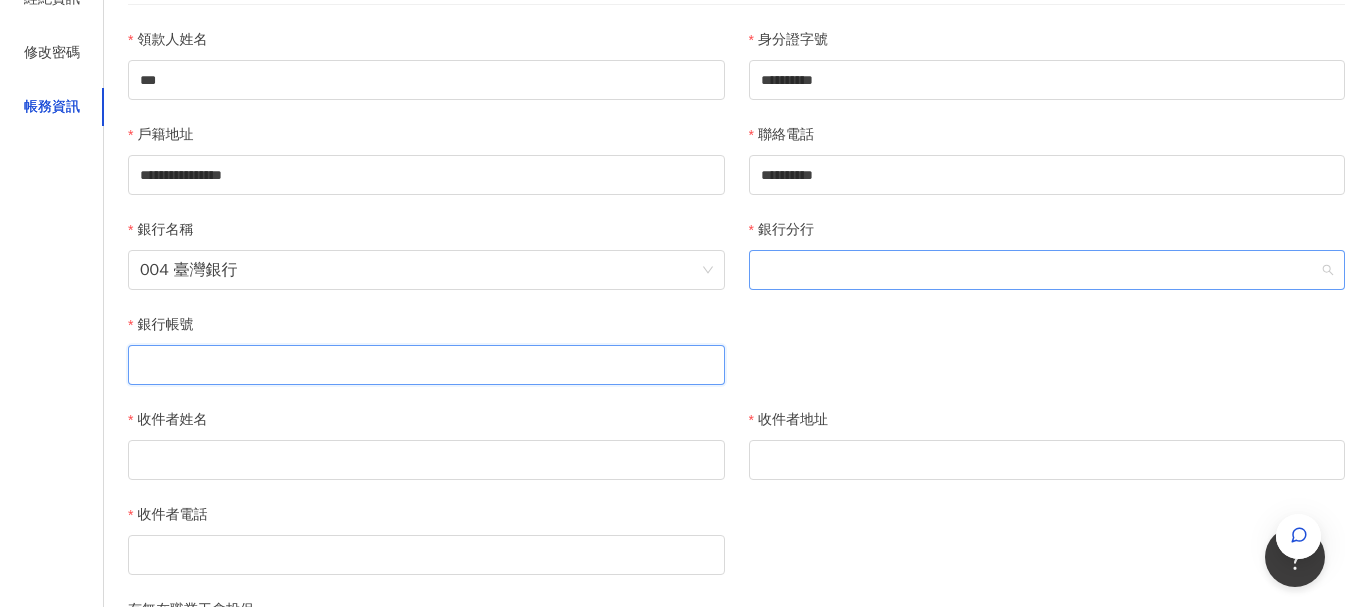 click at bounding box center [1047, 270] 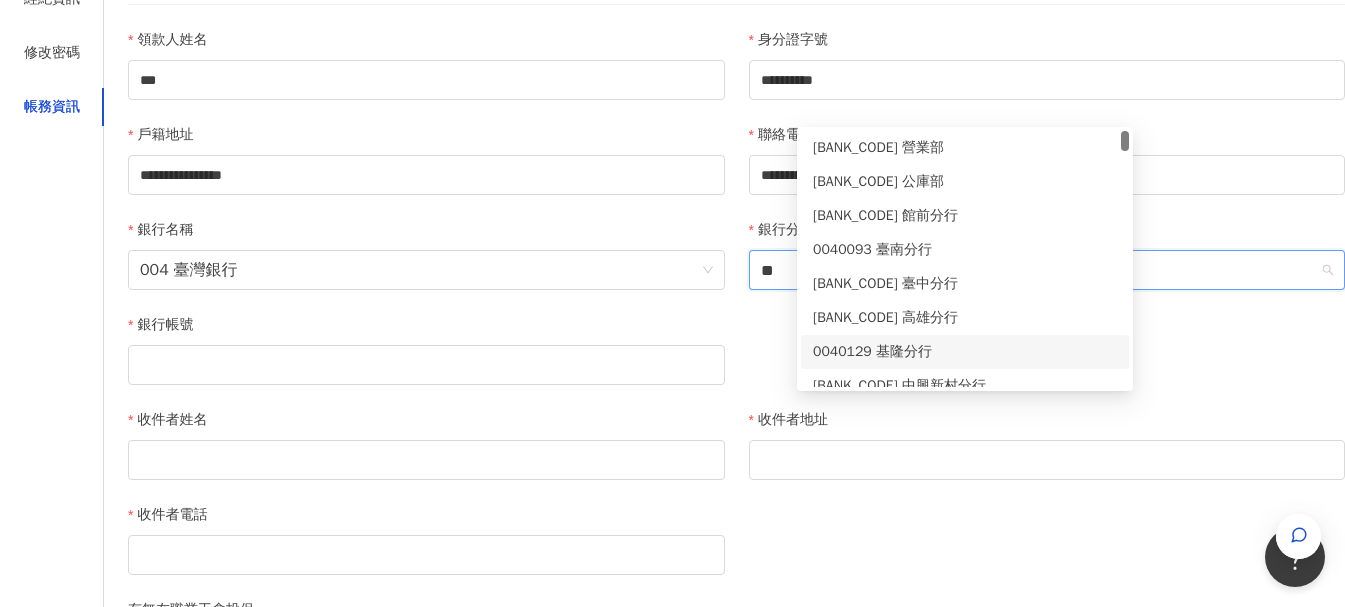 type on "***" 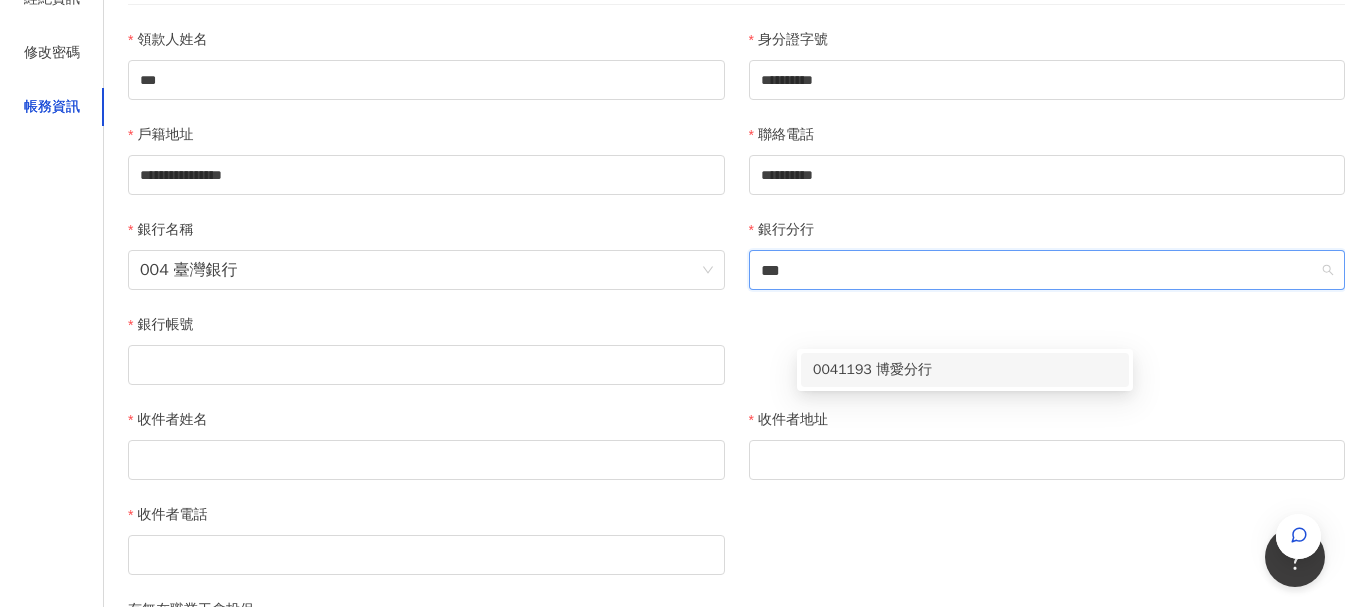 click on "0041193 博愛分行" at bounding box center (965, 370) 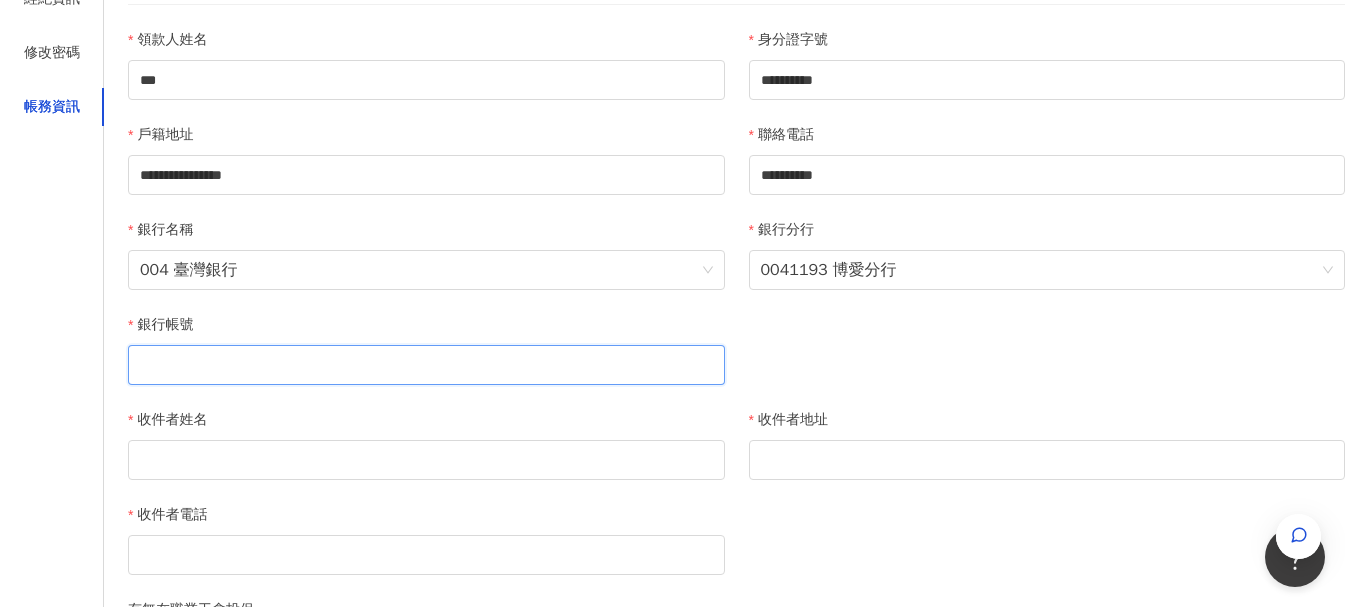click on "銀行帳號" at bounding box center [426, 365] 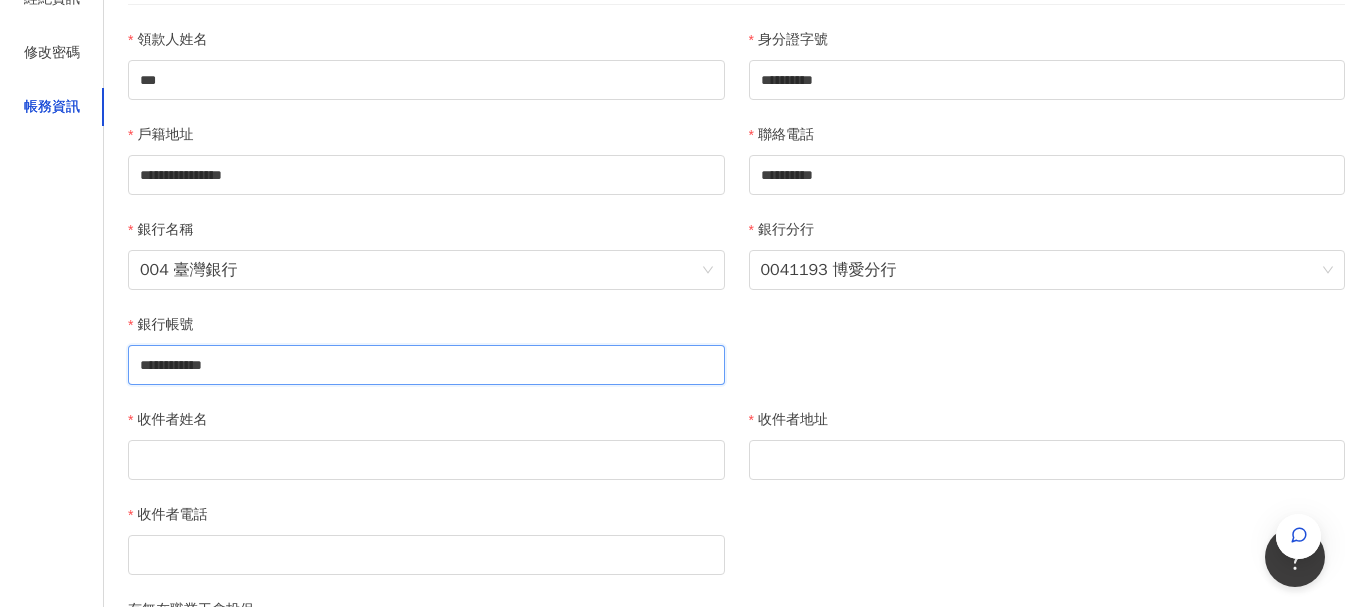 click on "**********" at bounding box center [426, 365] 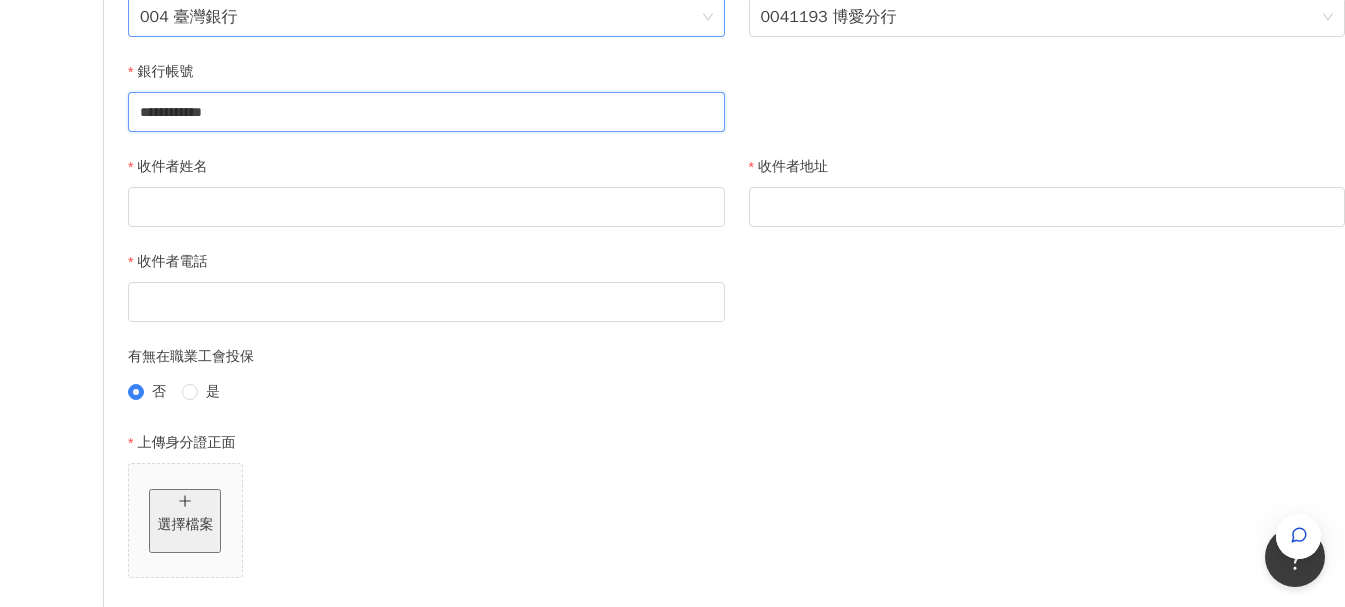 scroll, scrollTop: 600, scrollLeft: 0, axis: vertical 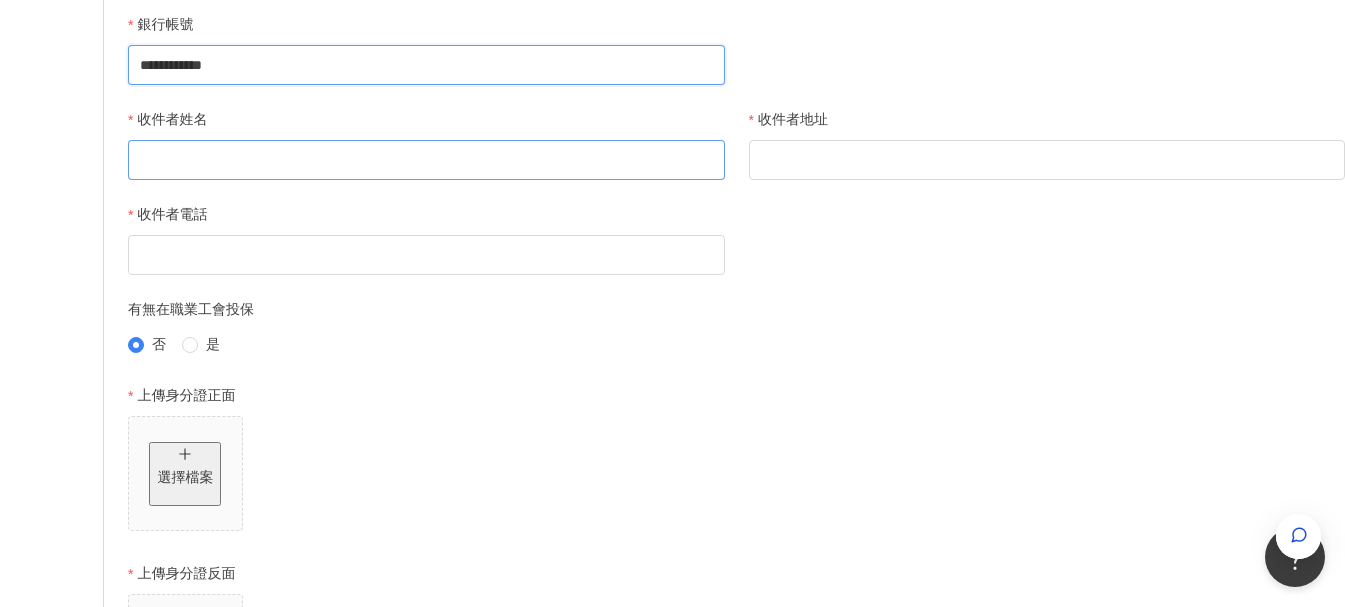 type on "**********" 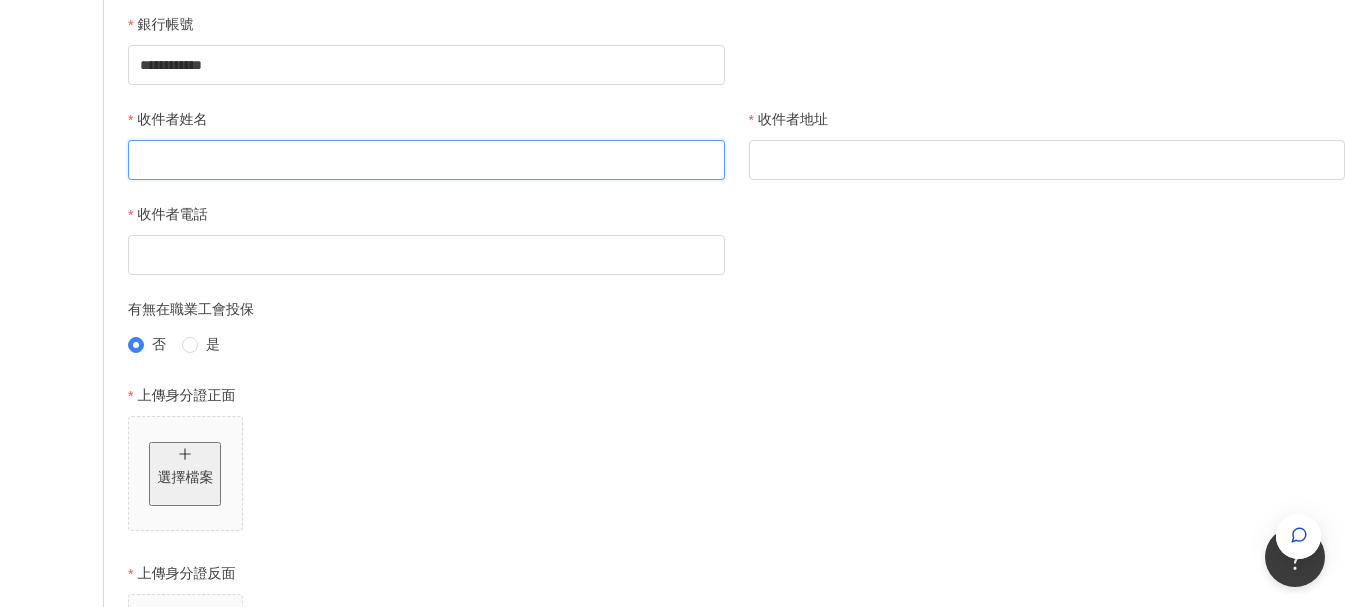 click on "收件者姓名" at bounding box center (426, 160) 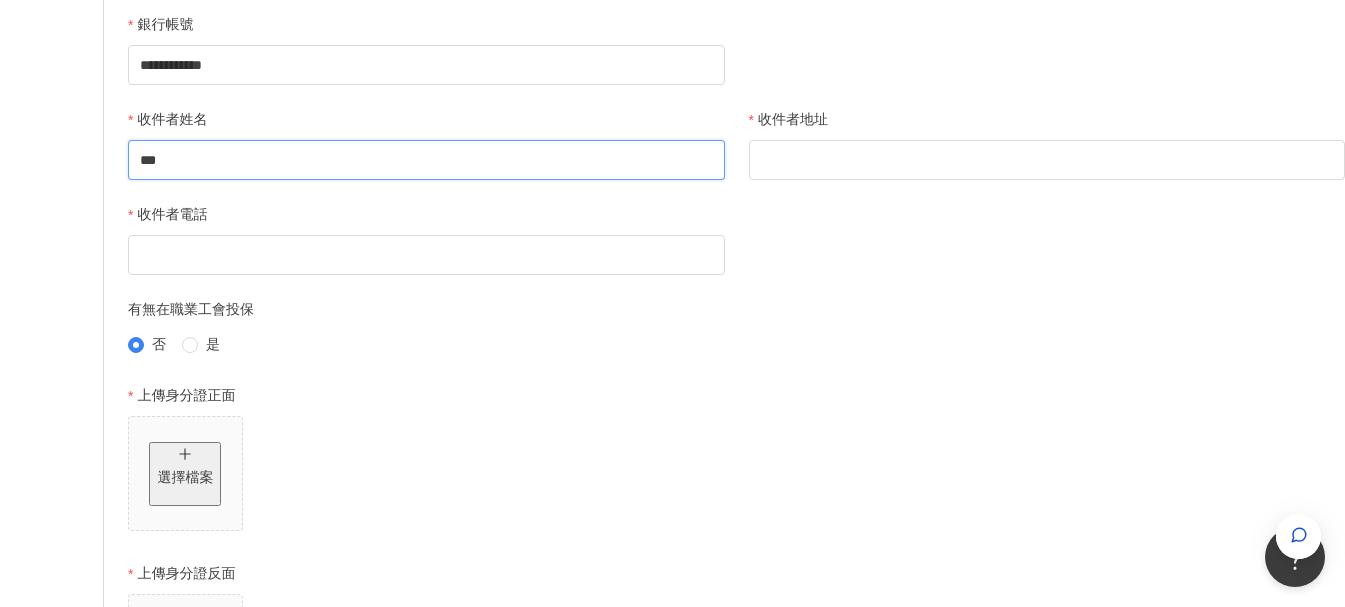 type on "***" 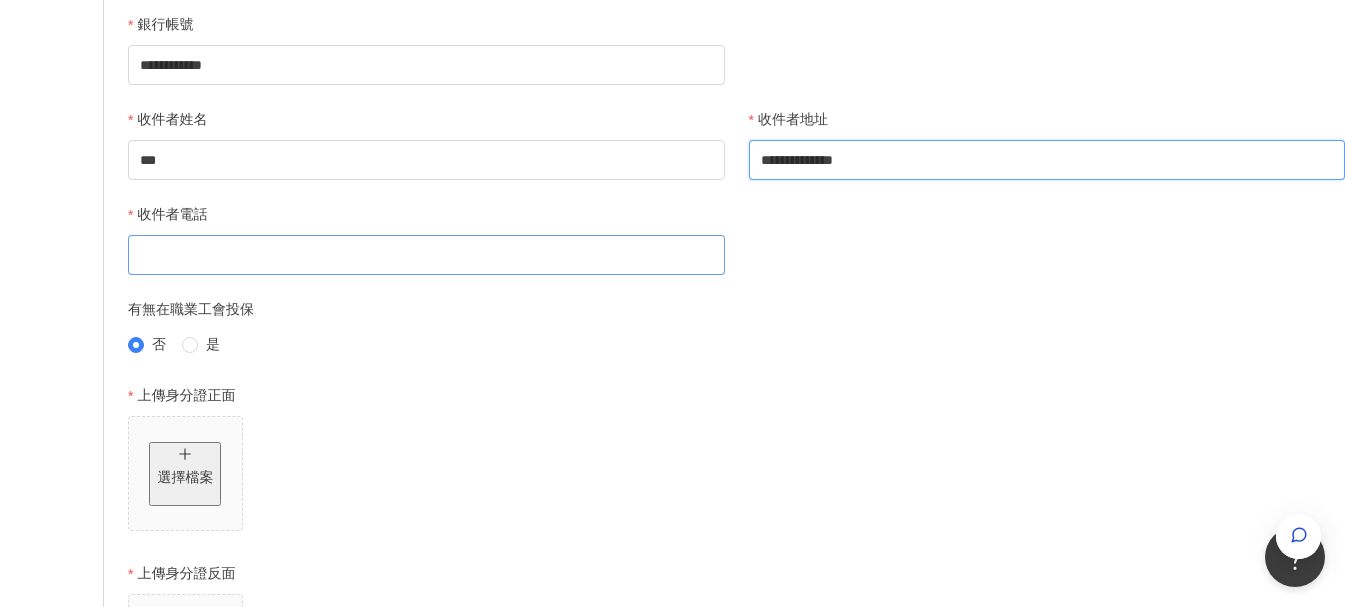 type on "**********" 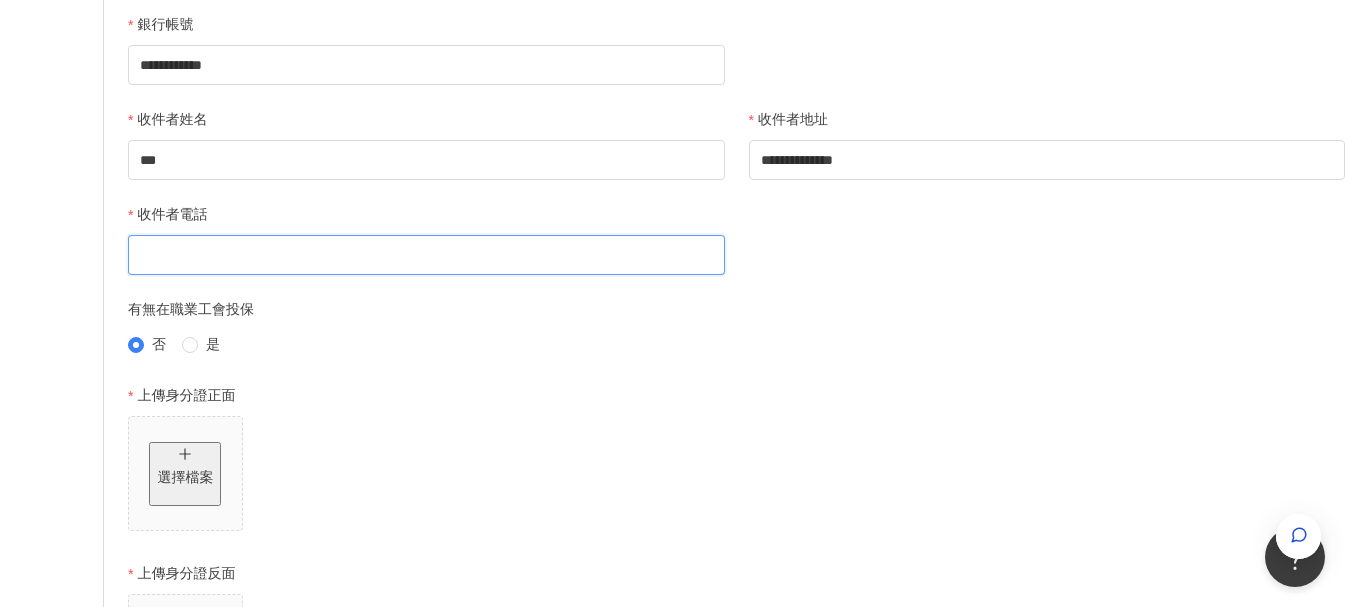 click on "收件者電話" at bounding box center [426, 255] 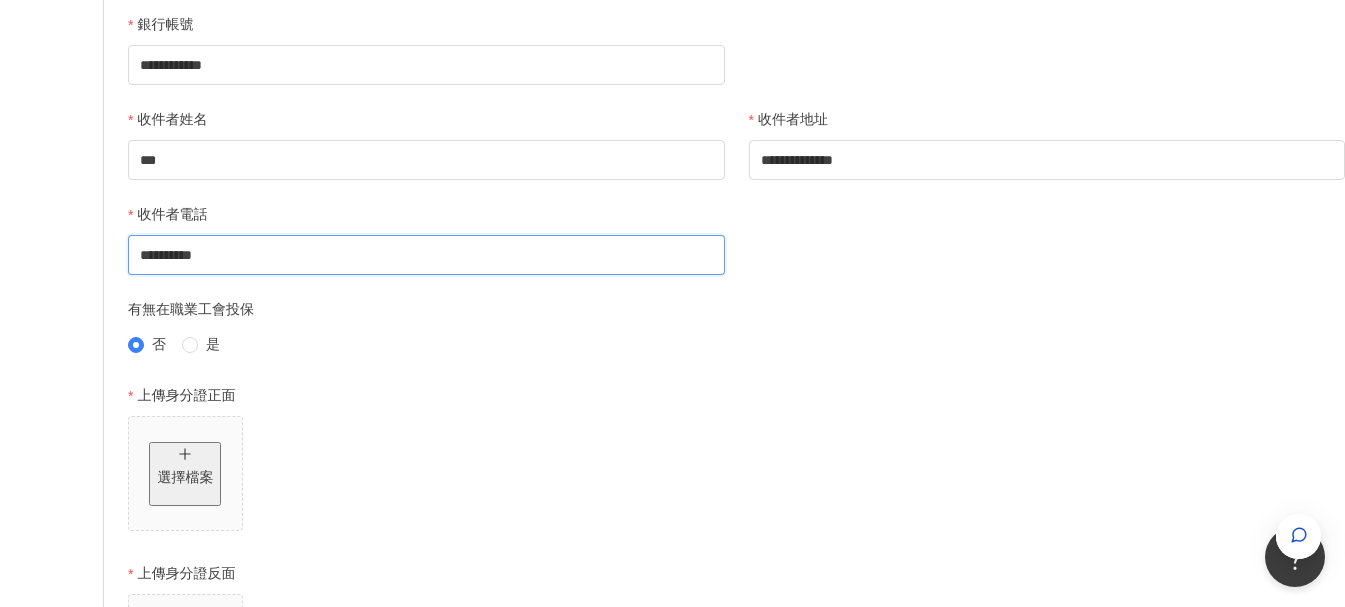 scroll, scrollTop: 800, scrollLeft: 0, axis: vertical 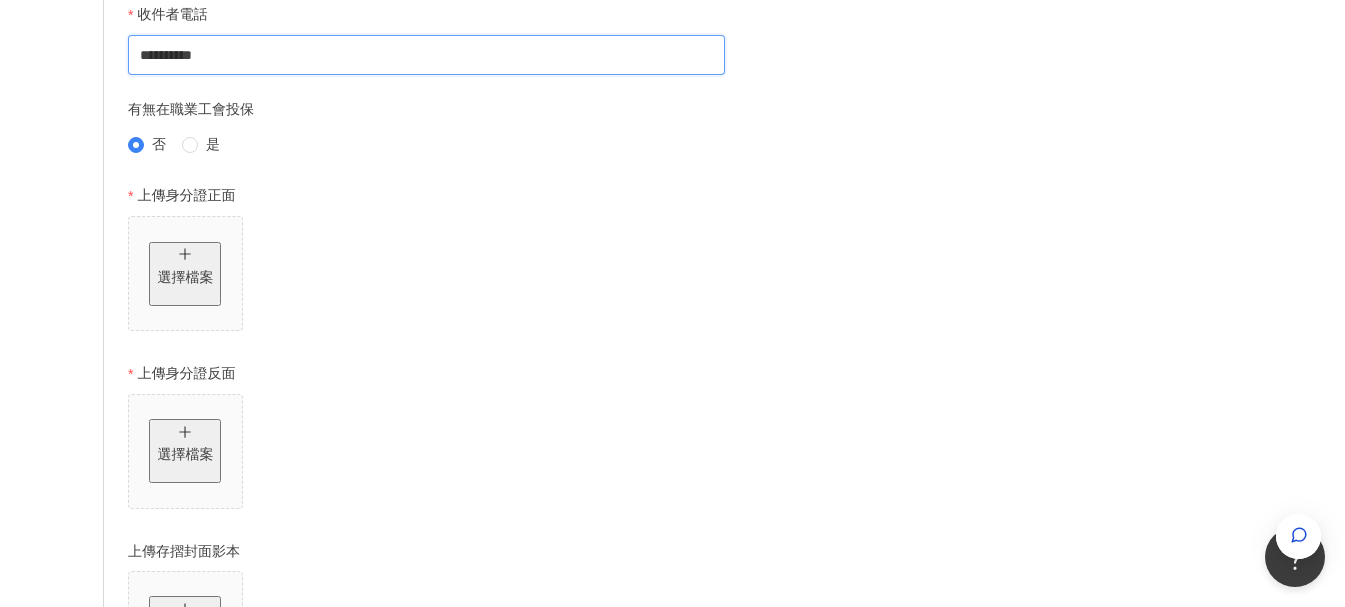 type on "**********" 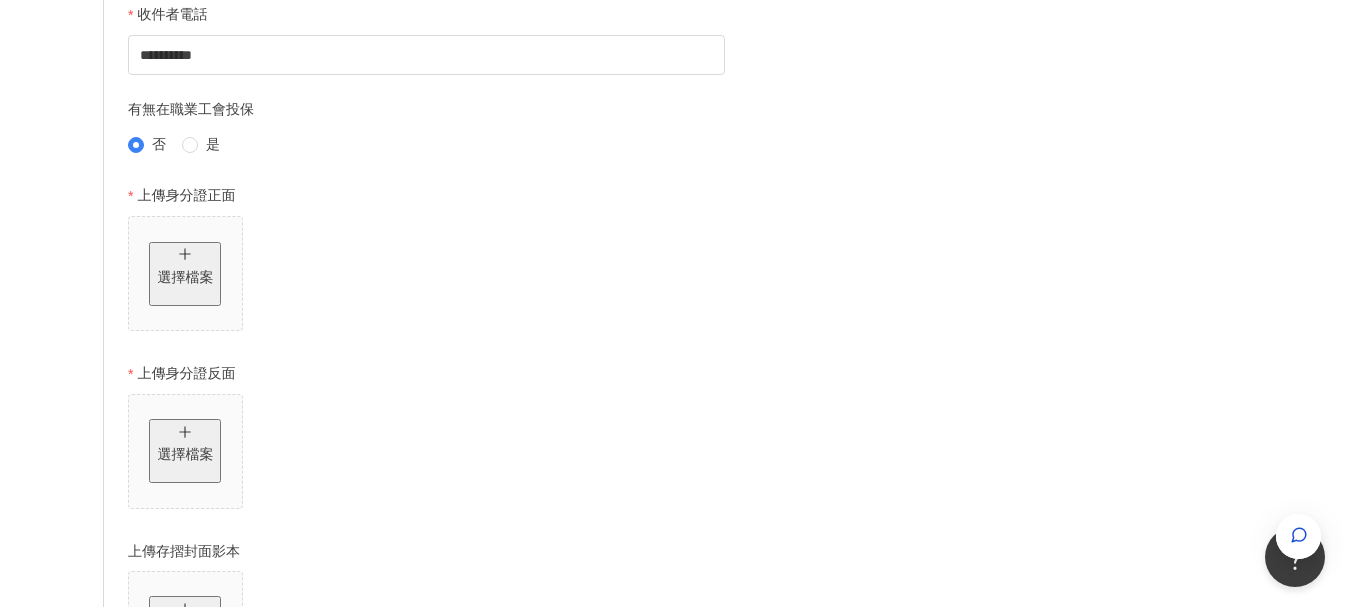 click on "選擇檔案" at bounding box center [736, 277] 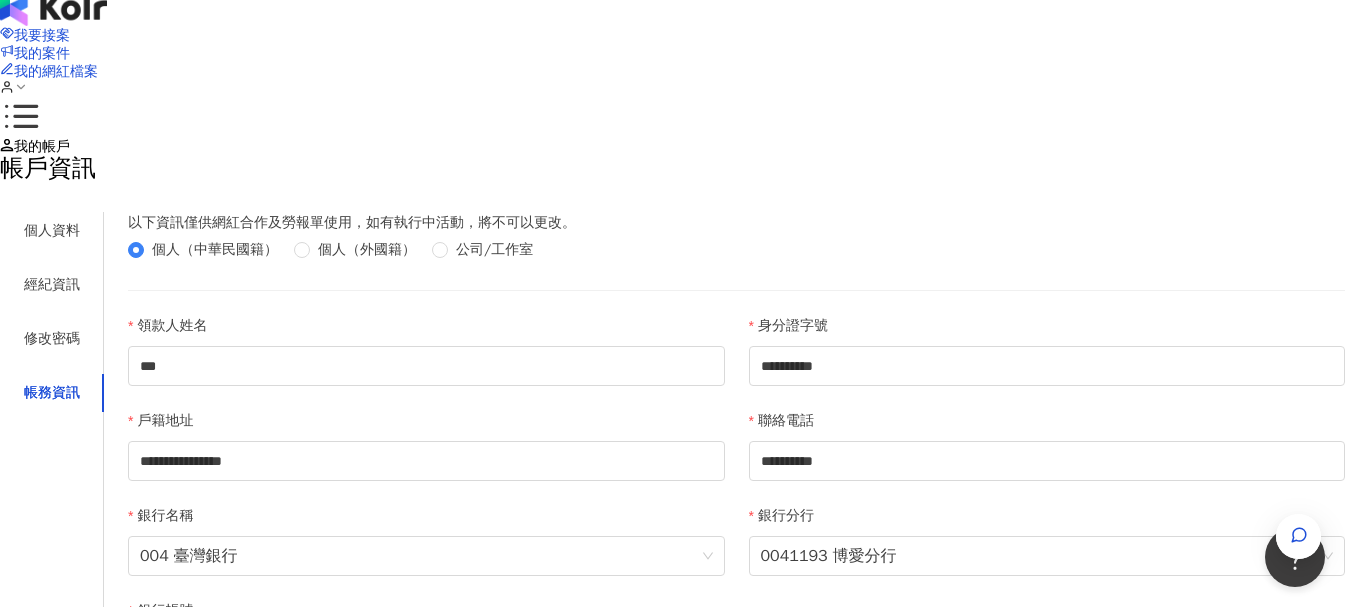 scroll, scrollTop: 2, scrollLeft: 0, axis: vertical 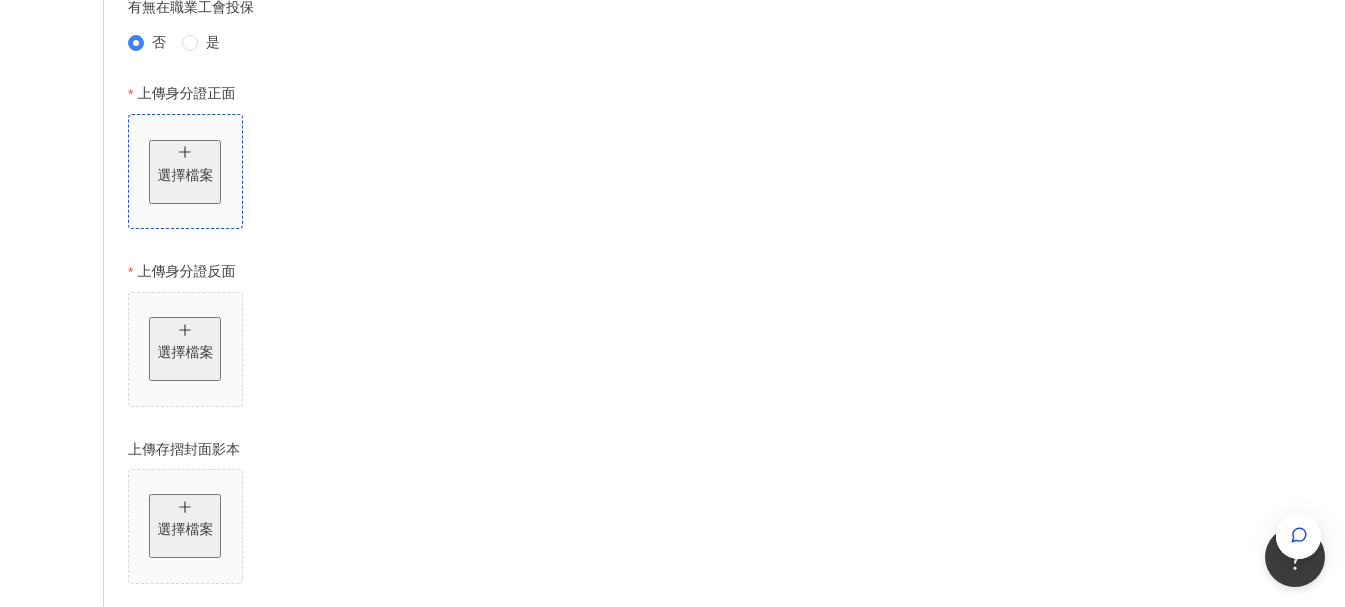 click on "選擇檔案" at bounding box center [185, 176] 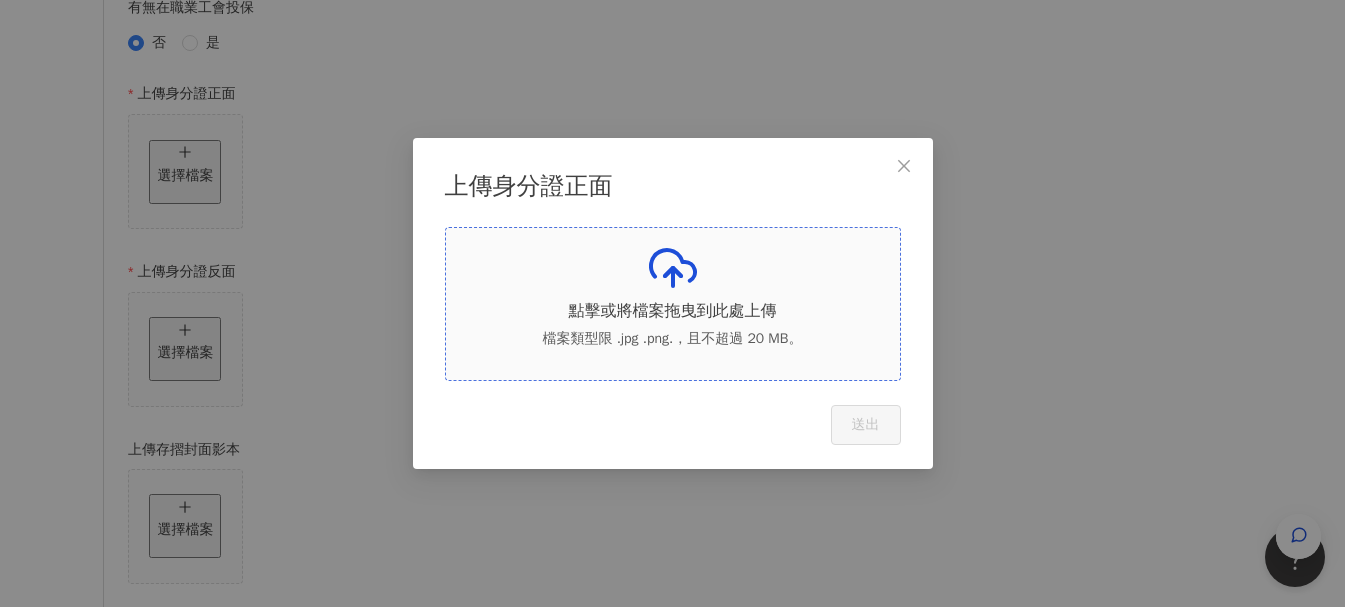 click on "點擊或將檔案拖曳到此處上傳 檔案類型限 .jpg .png.，且不超過 20 MB。" at bounding box center (673, 304) 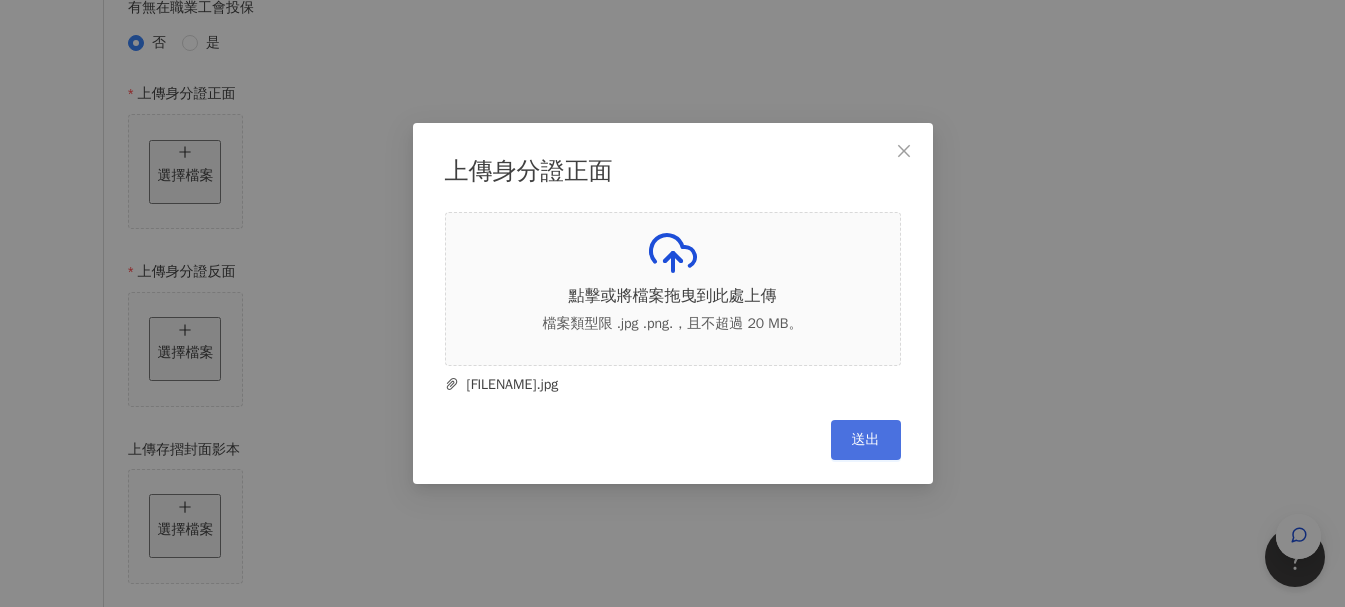 click on "送出" at bounding box center (866, 440) 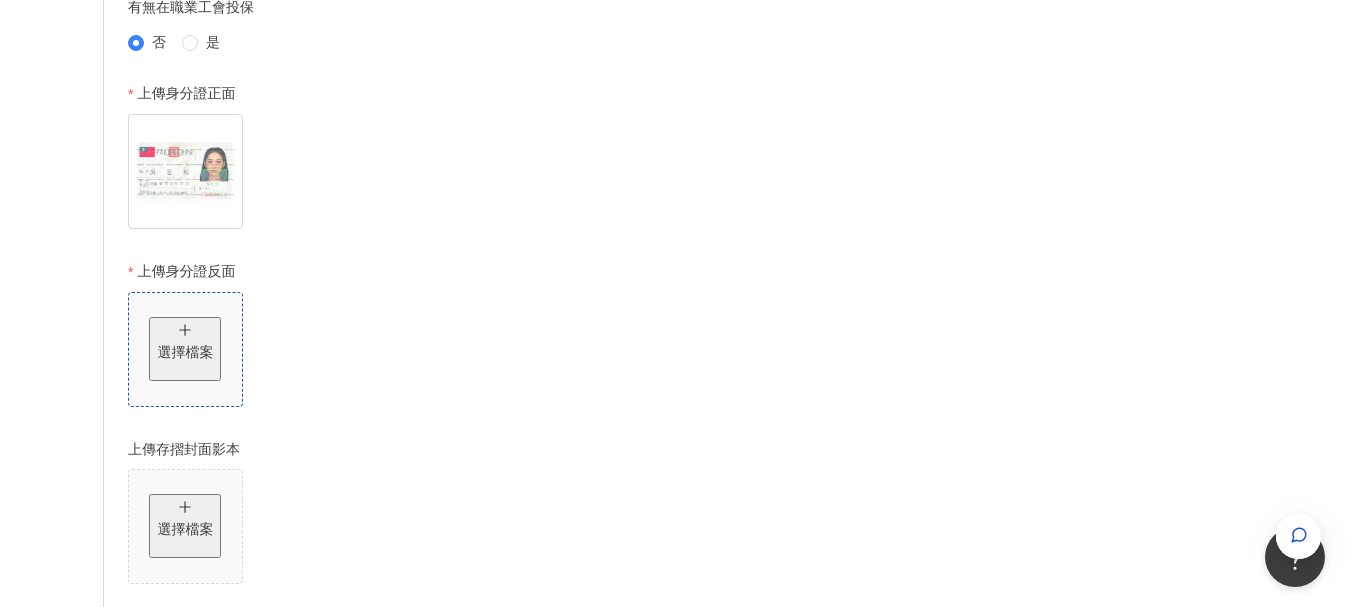 click on "選擇檔案" at bounding box center (185, 349) 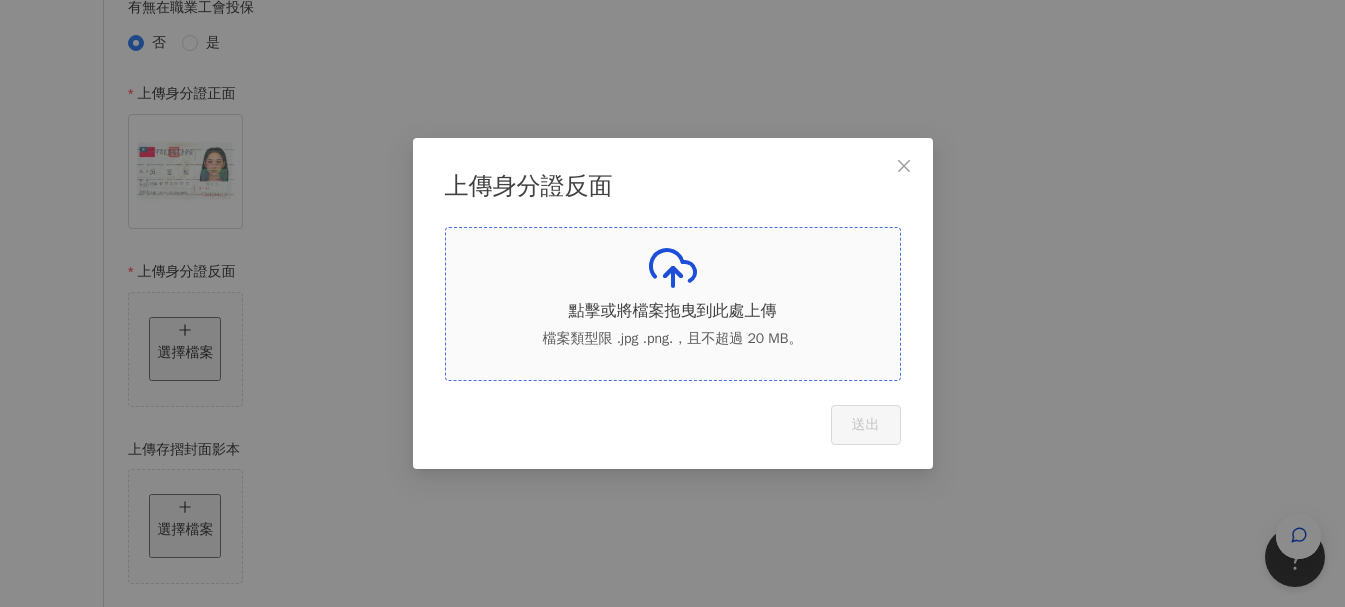 click on "點擊或將檔案拖曳到此處上傳" at bounding box center [673, 311] 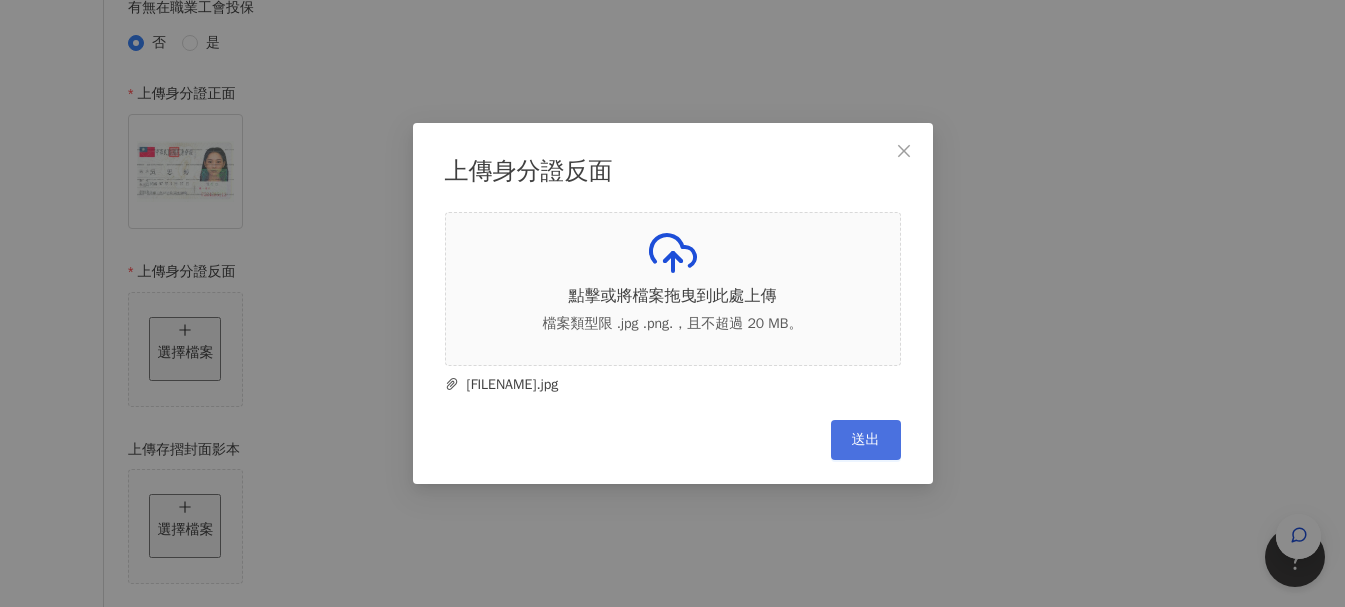 click on "送出" at bounding box center [866, 440] 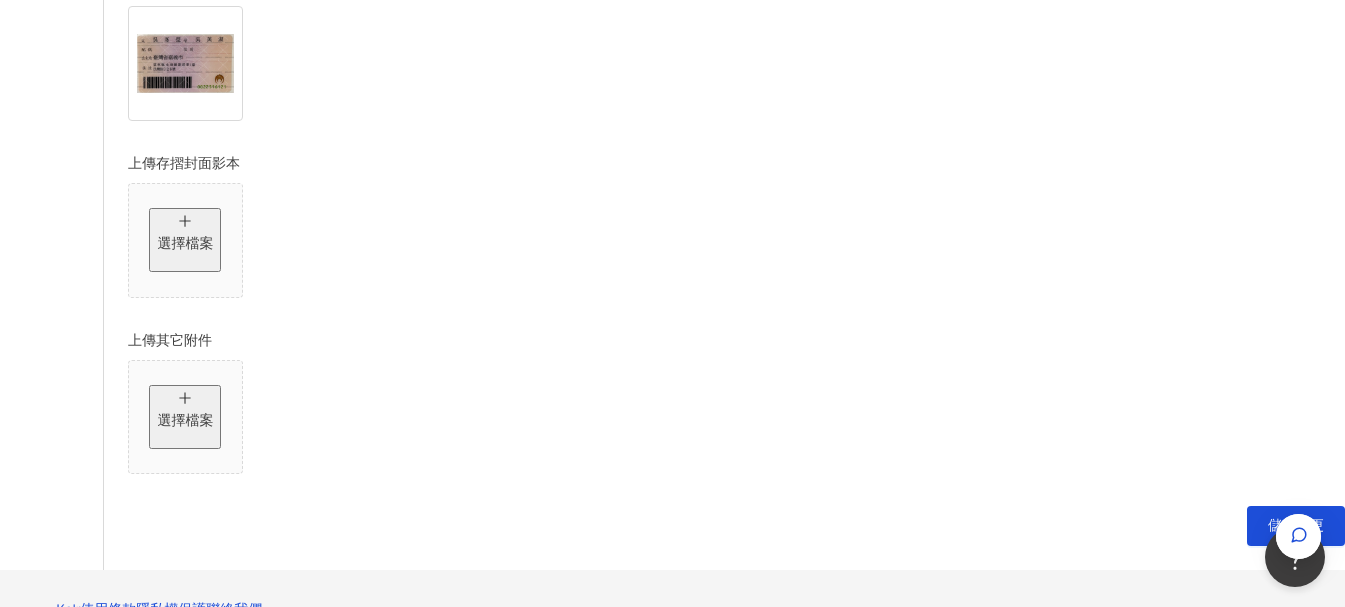 scroll, scrollTop: 1202, scrollLeft: 0, axis: vertical 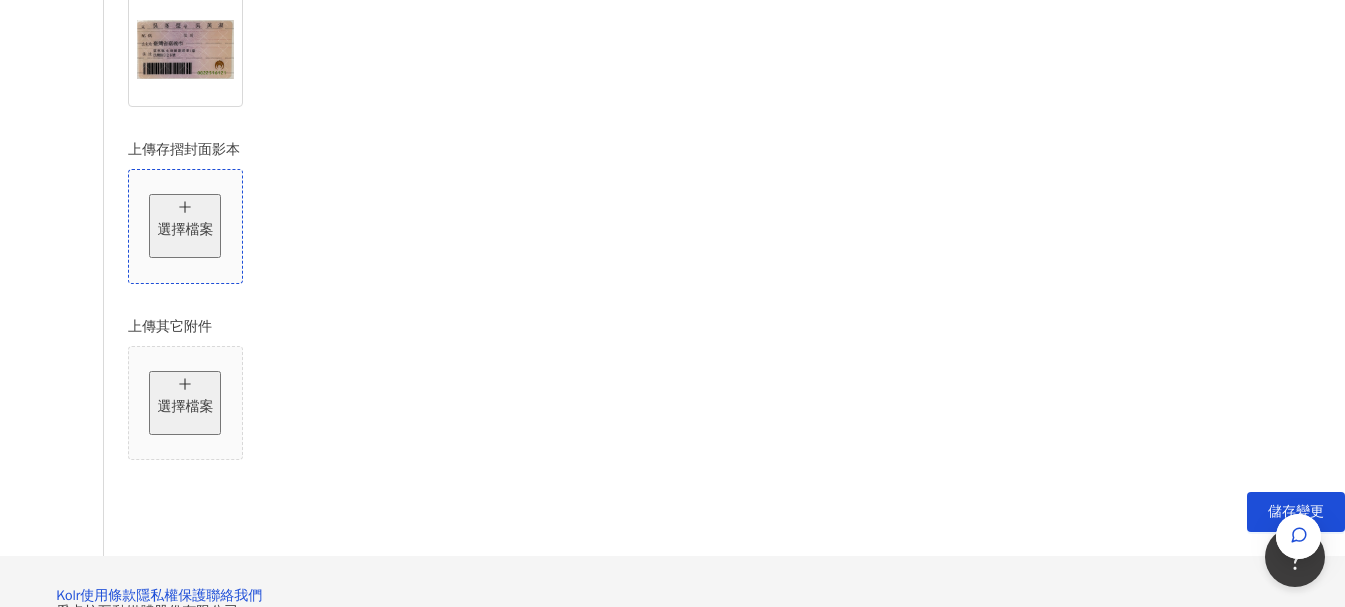 click on "選擇檔案" at bounding box center (185, 230) 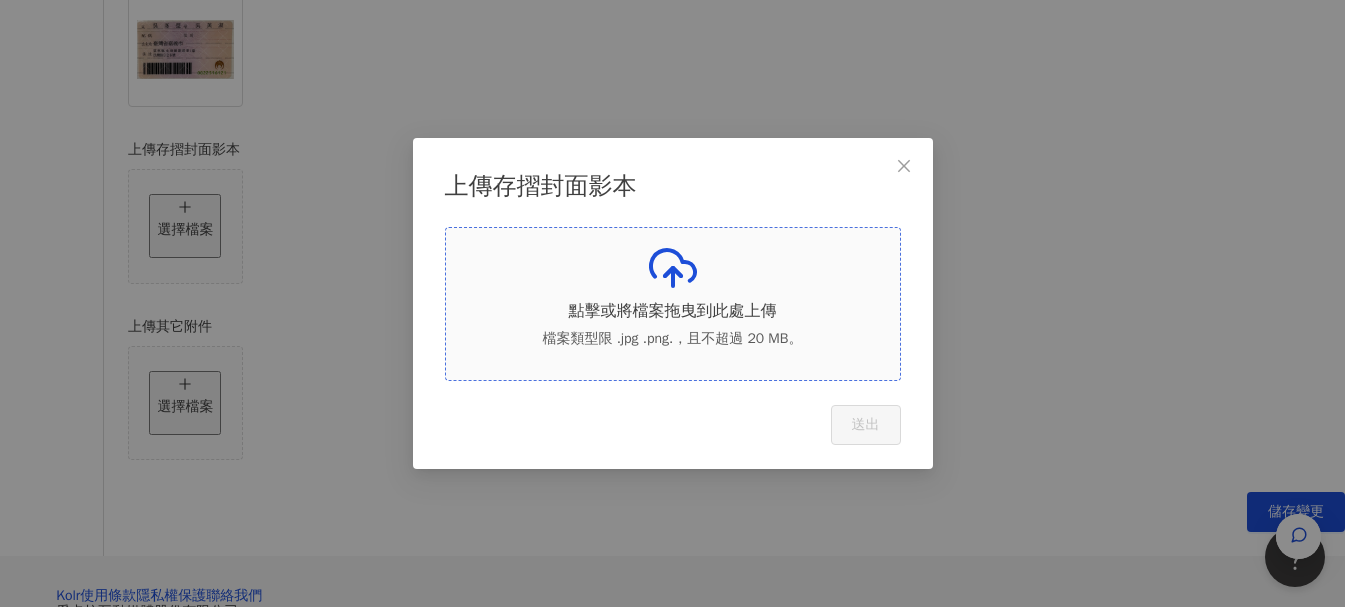 click on "點擊或將檔案拖曳到此處上傳" at bounding box center (673, 311) 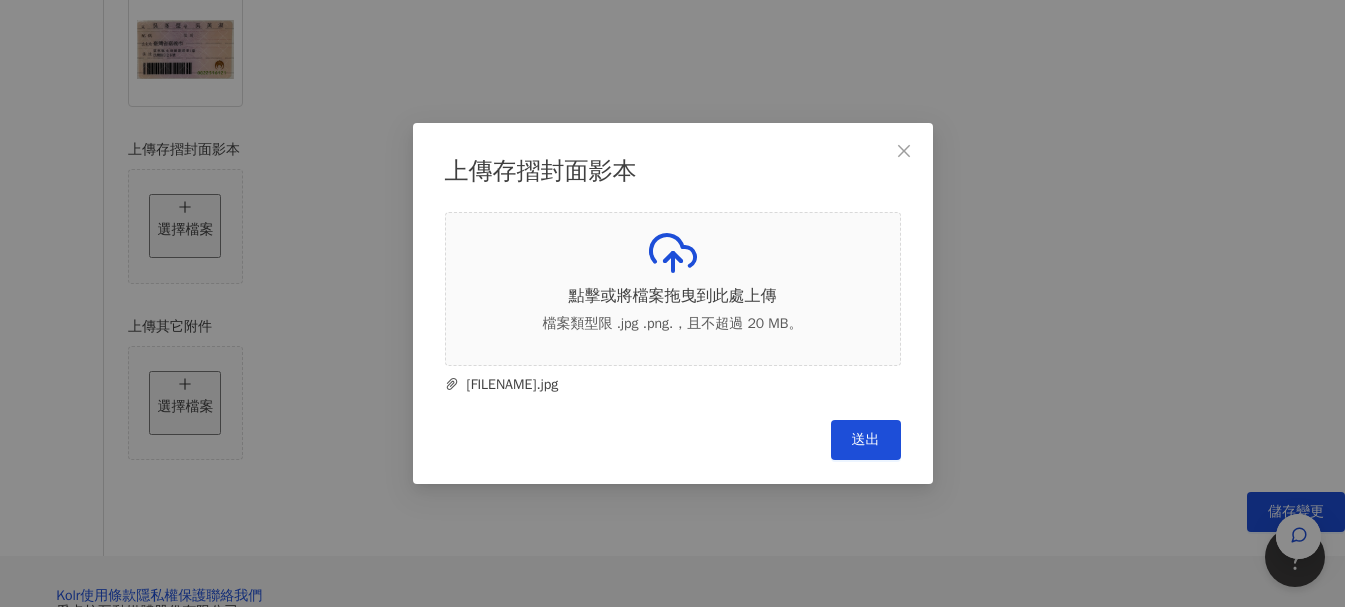drag, startPoint x: 1290, startPoint y: 205, endPoint x: 1230, endPoint y: 243, distance: 71.021126 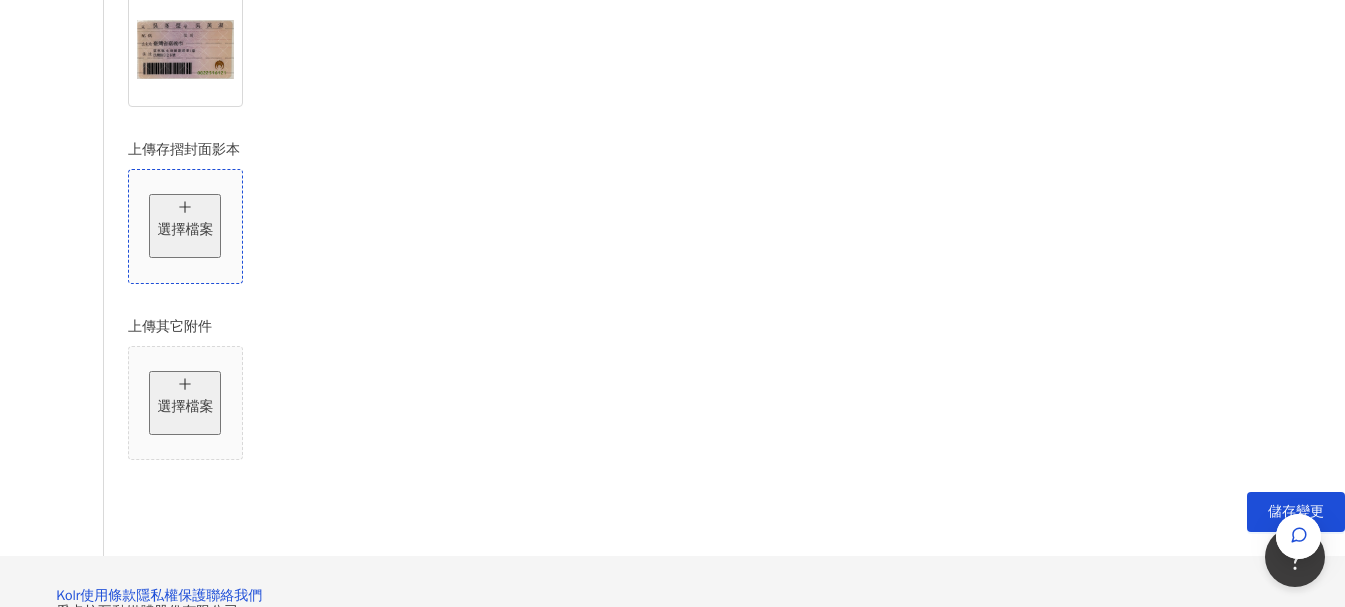 click on "選擇檔案" at bounding box center [185, 230] 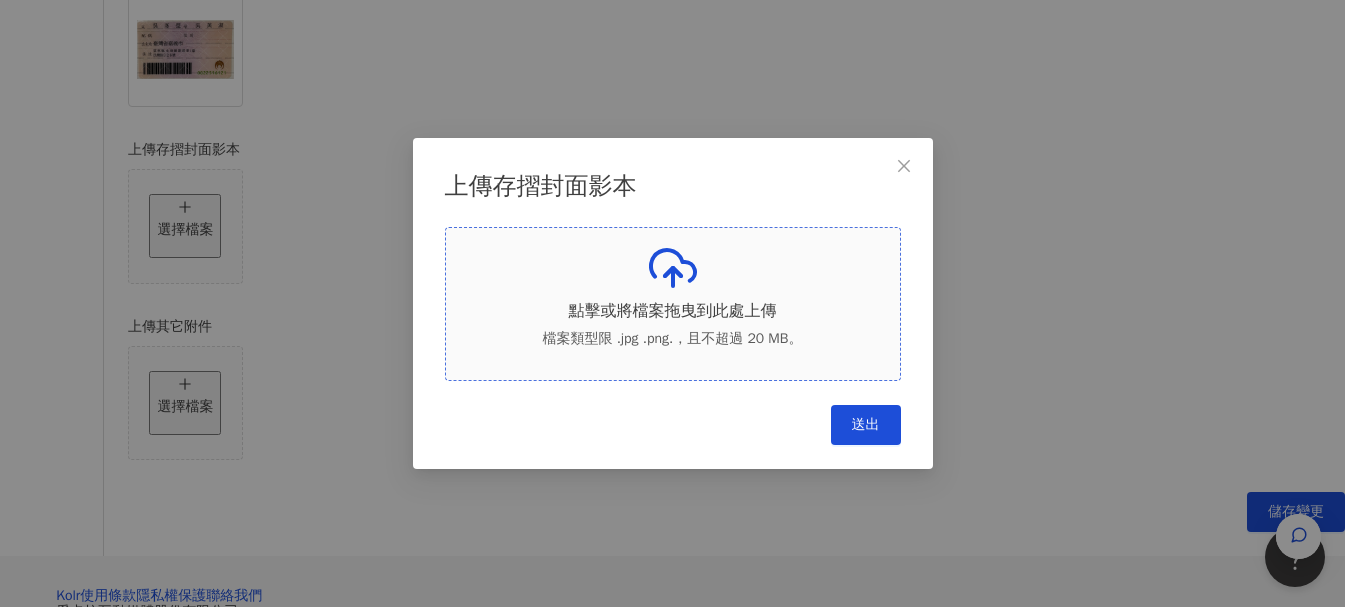 click on "點擊或將檔案拖曳到此處上傳" at bounding box center (673, 311) 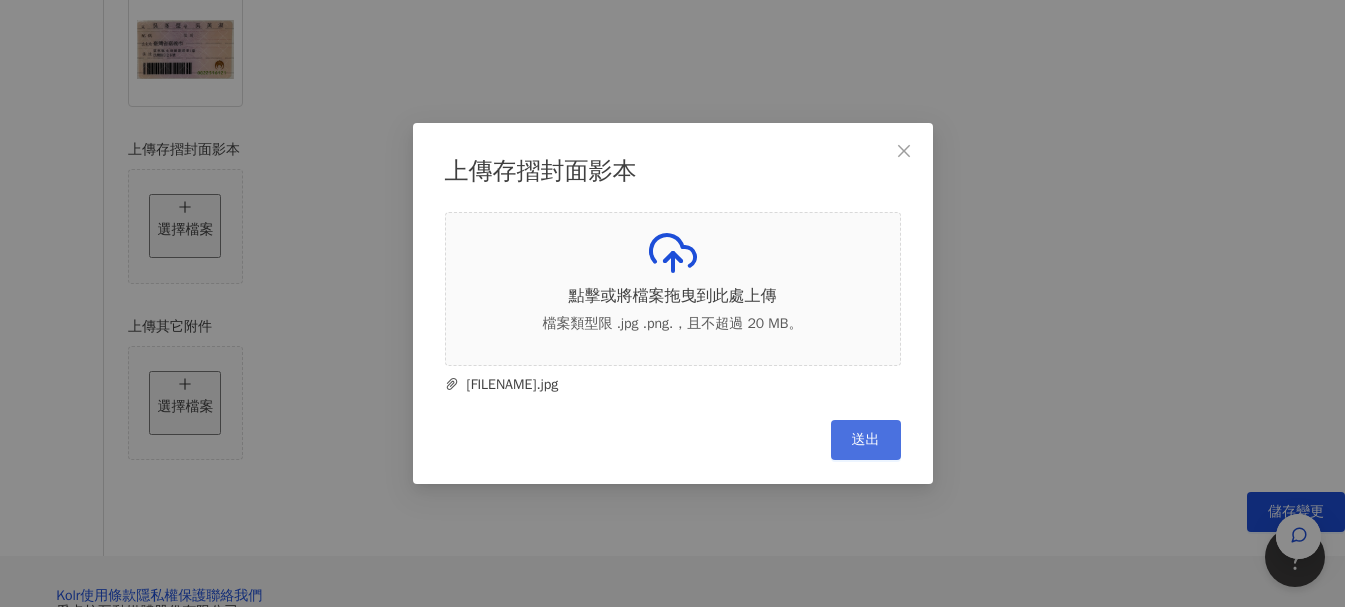 click on "送出" at bounding box center (866, 440) 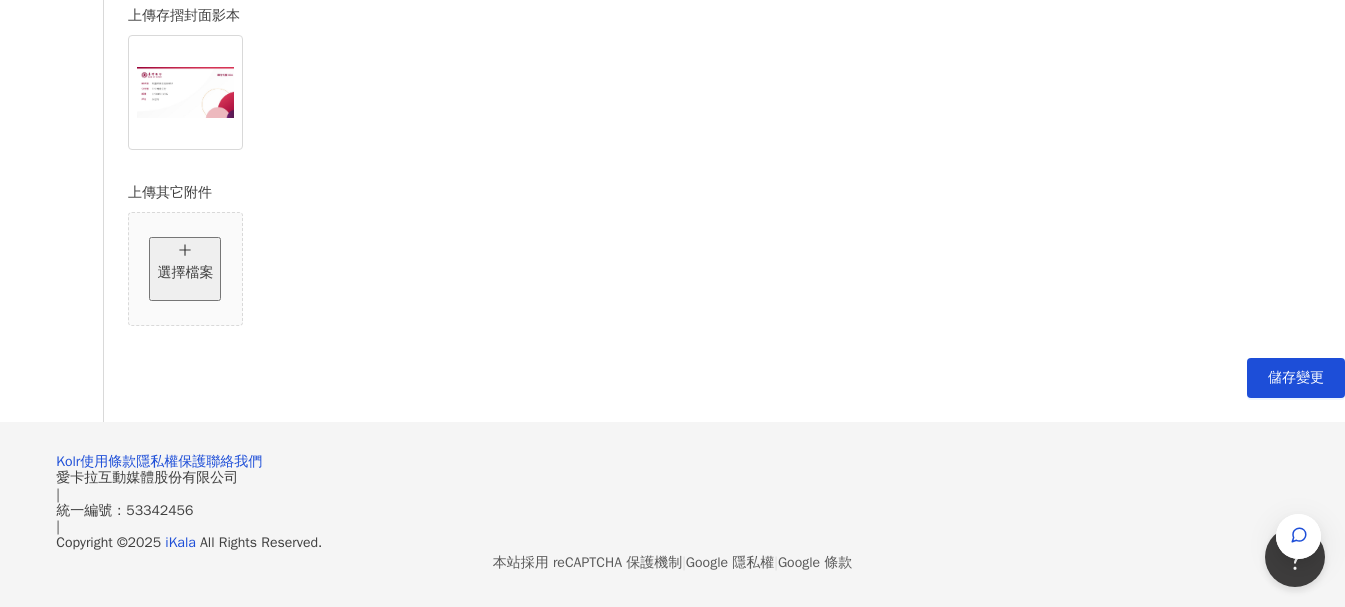 scroll, scrollTop: 1402, scrollLeft: 0, axis: vertical 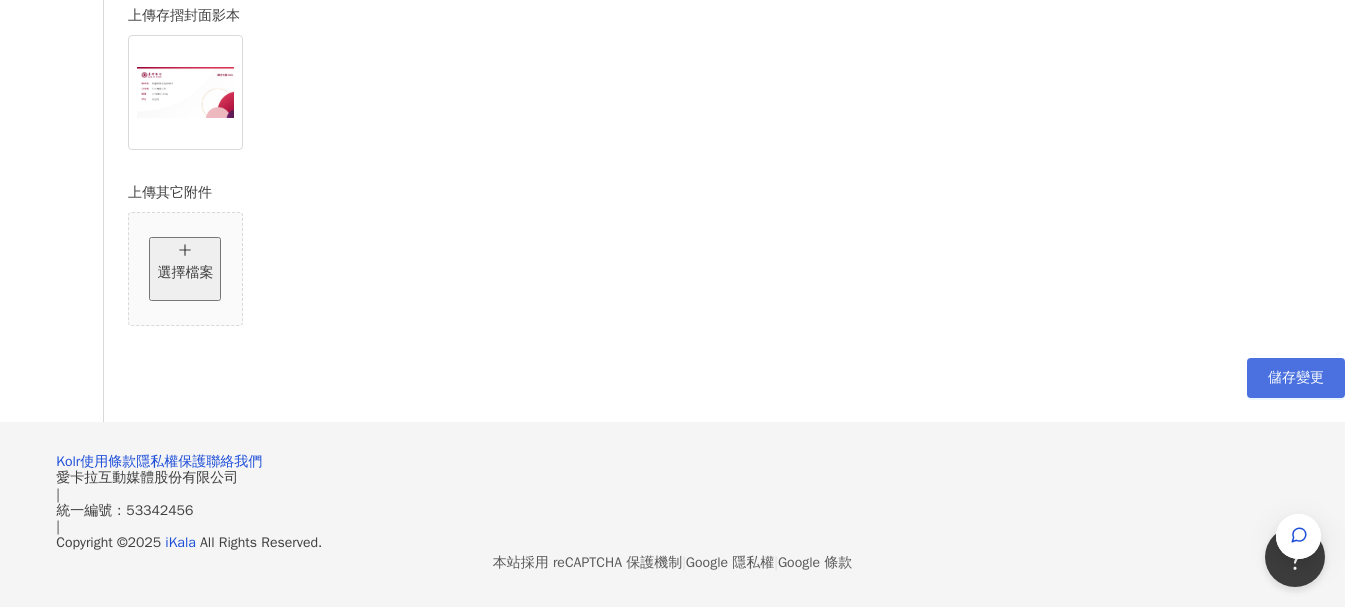 click on "儲存變更" at bounding box center [1296, 378] 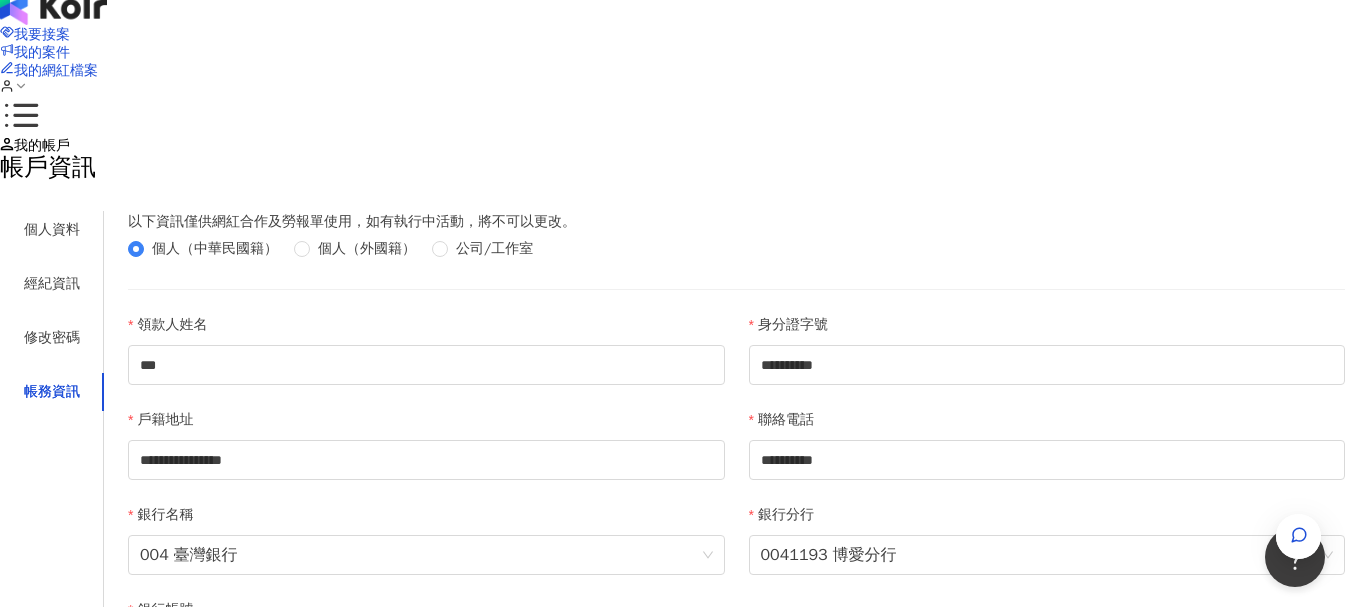 scroll, scrollTop: 0, scrollLeft: 0, axis: both 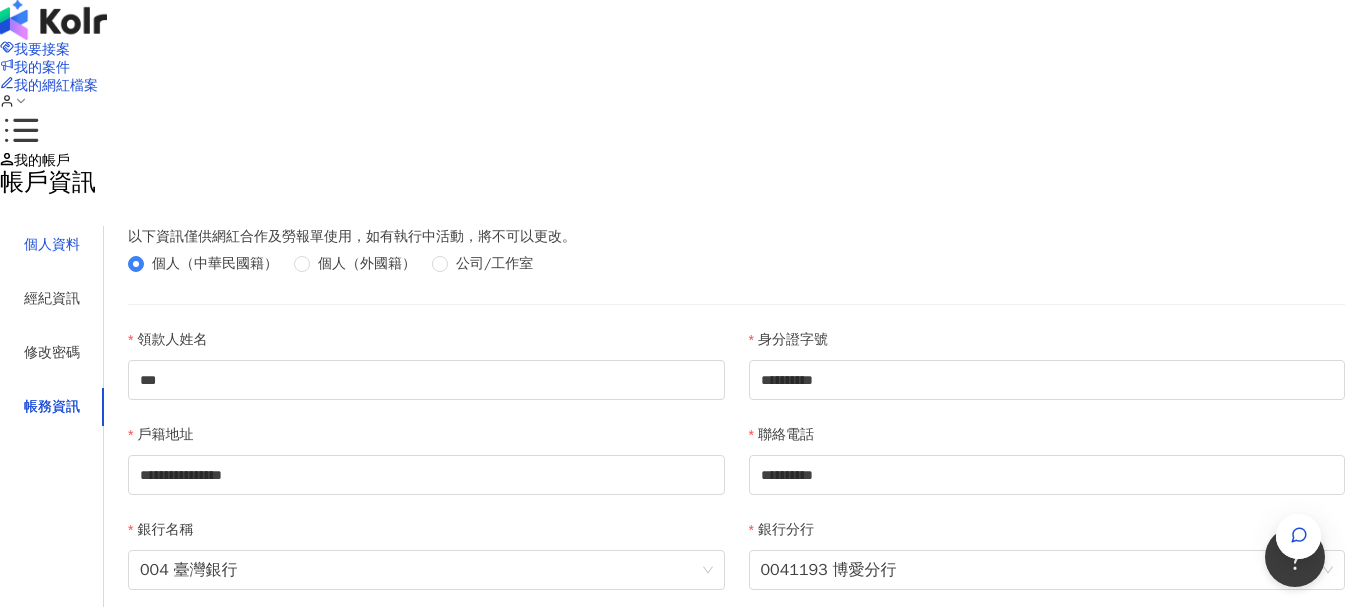 click on "個人資料" at bounding box center [52, 245] 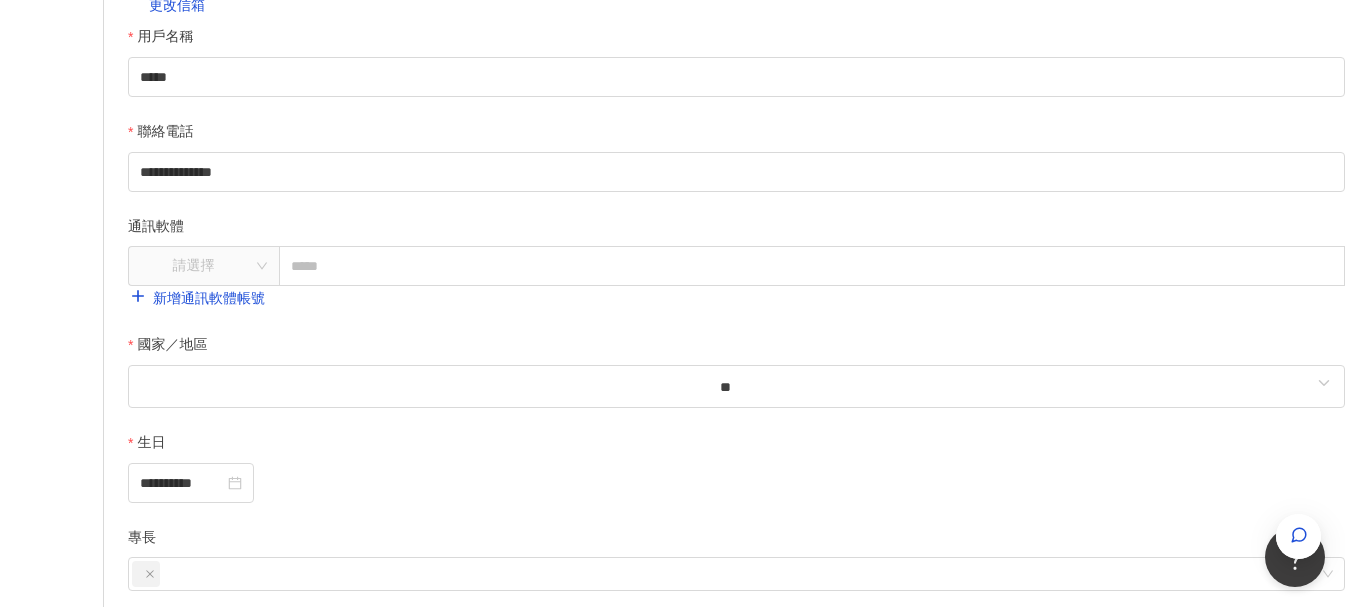 scroll, scrollTop: 300, scrollLeft: 0, axis: vertical 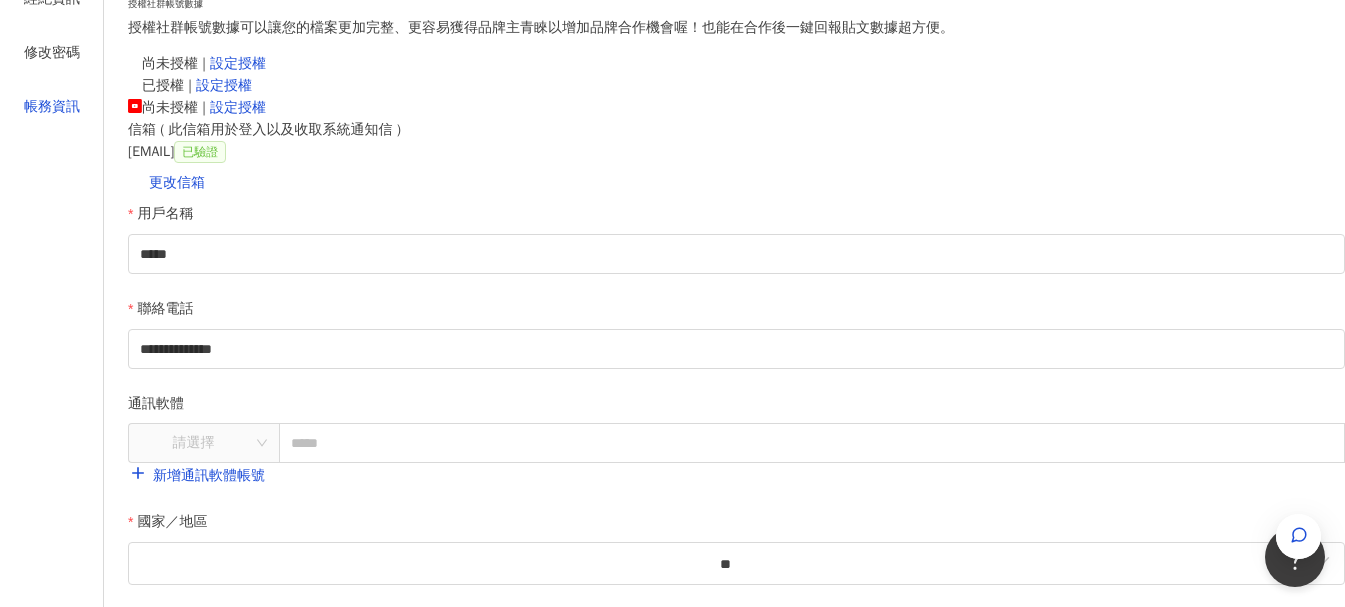 click on "帳務資訊" at bounding box center [52, 107] 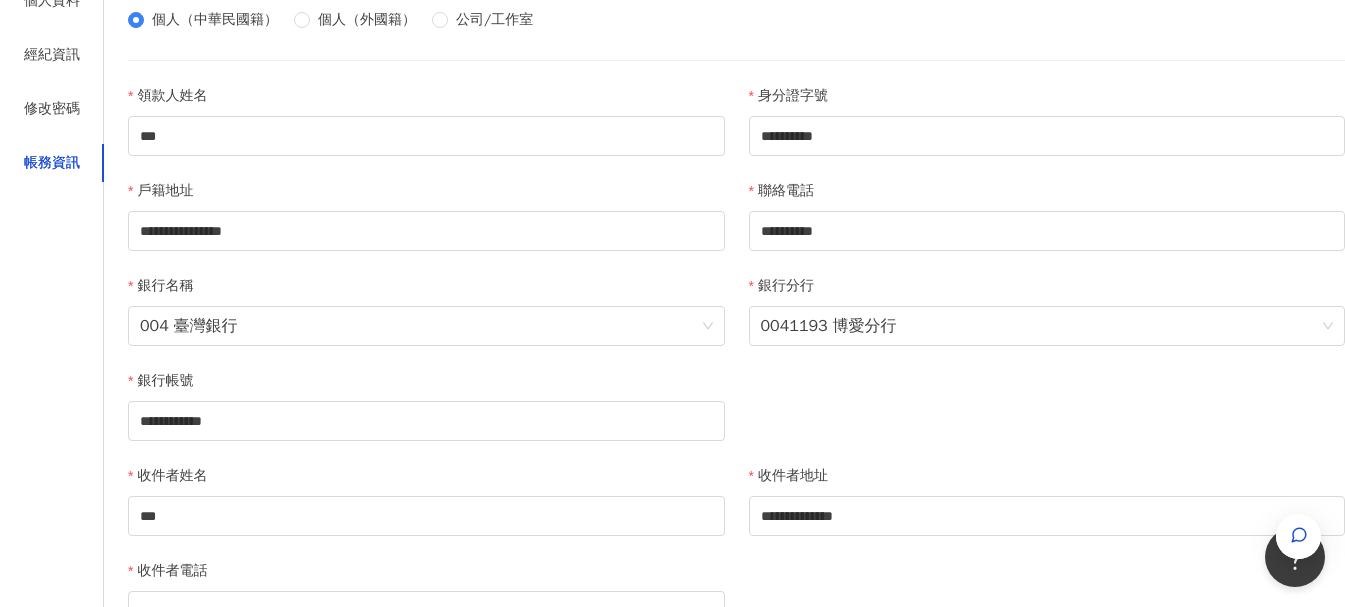 scroll, scrollTop: 300, scrollLeft: 0, axis: vertical 